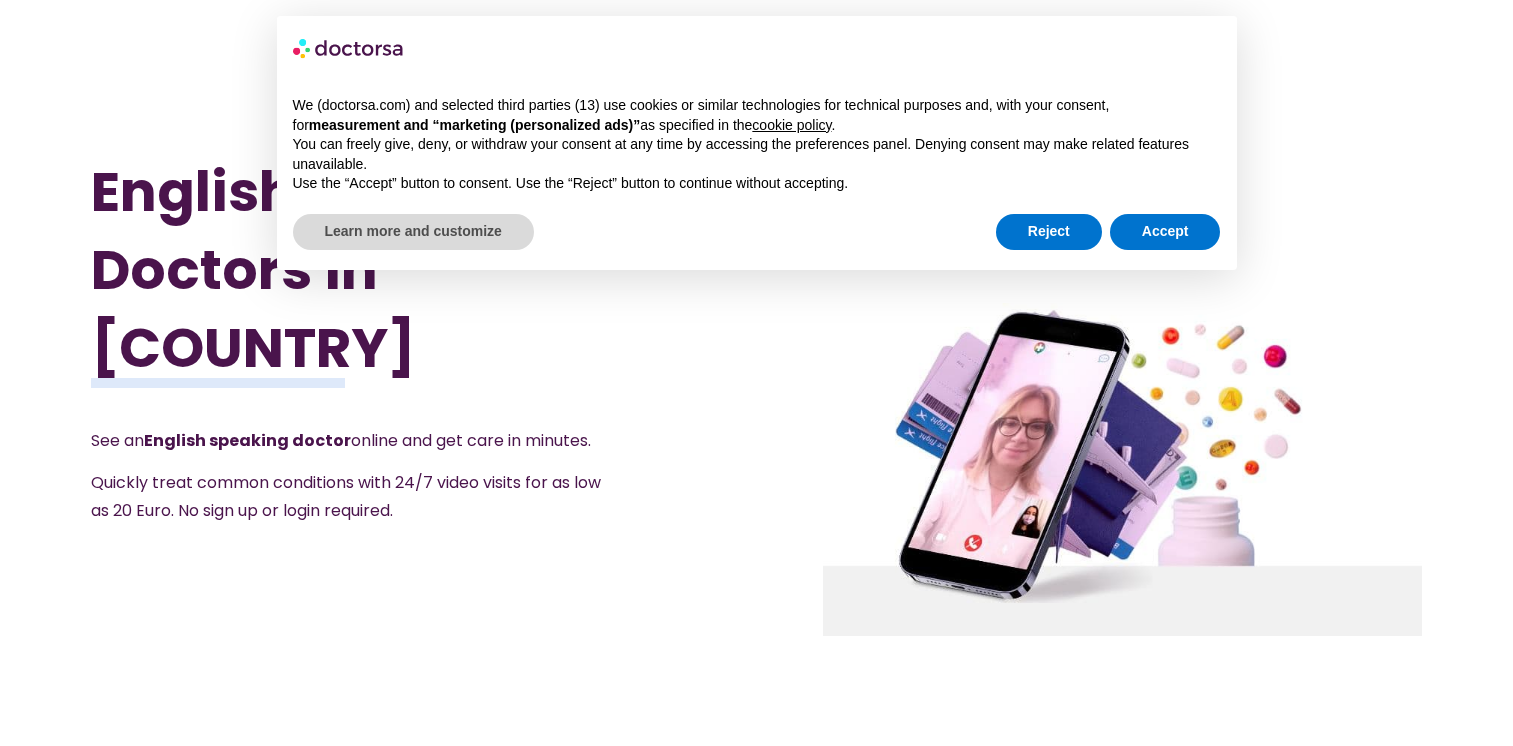 scroll, scrollTop: 0, scrollLeft: 0, axis: both 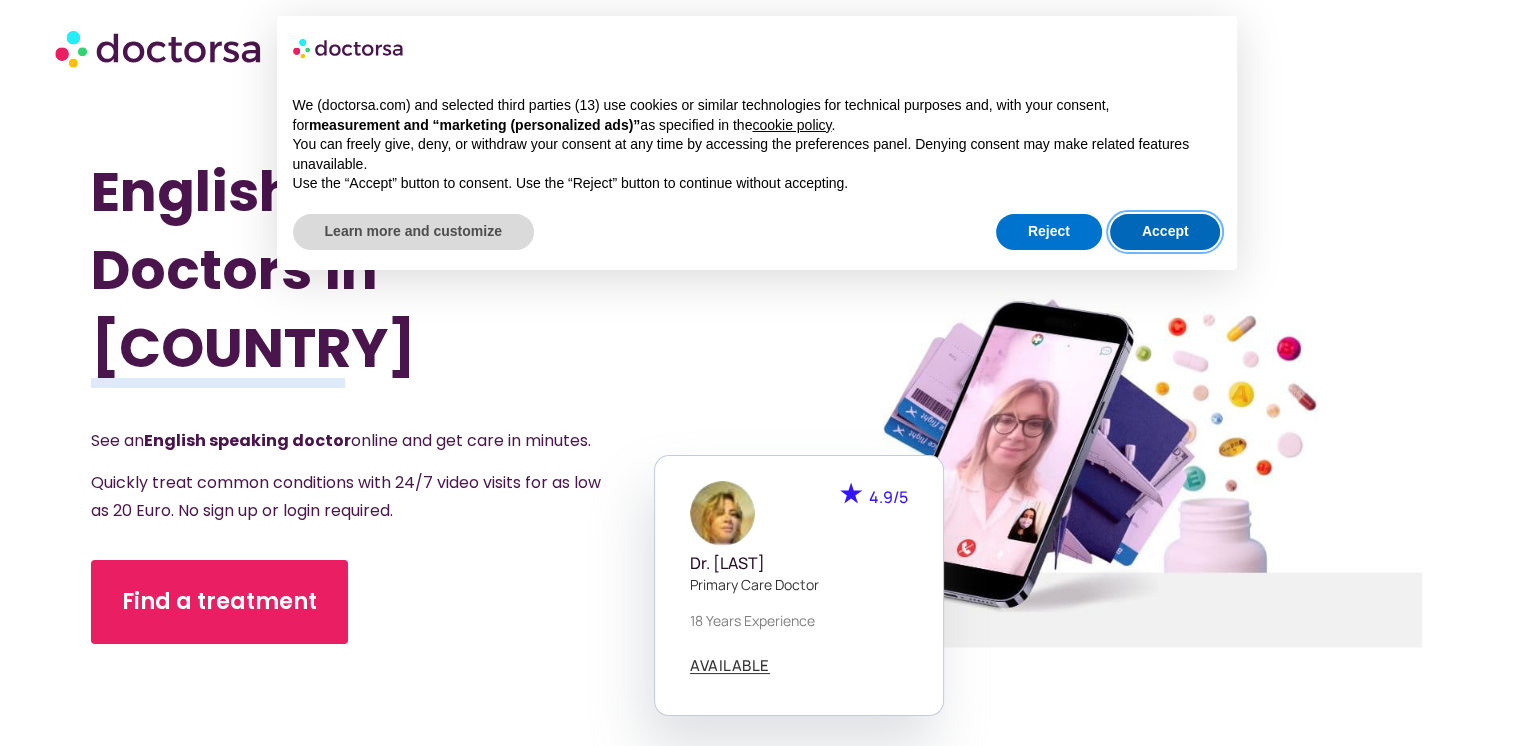 click on "Accept" at bounding box center (1165, 232) 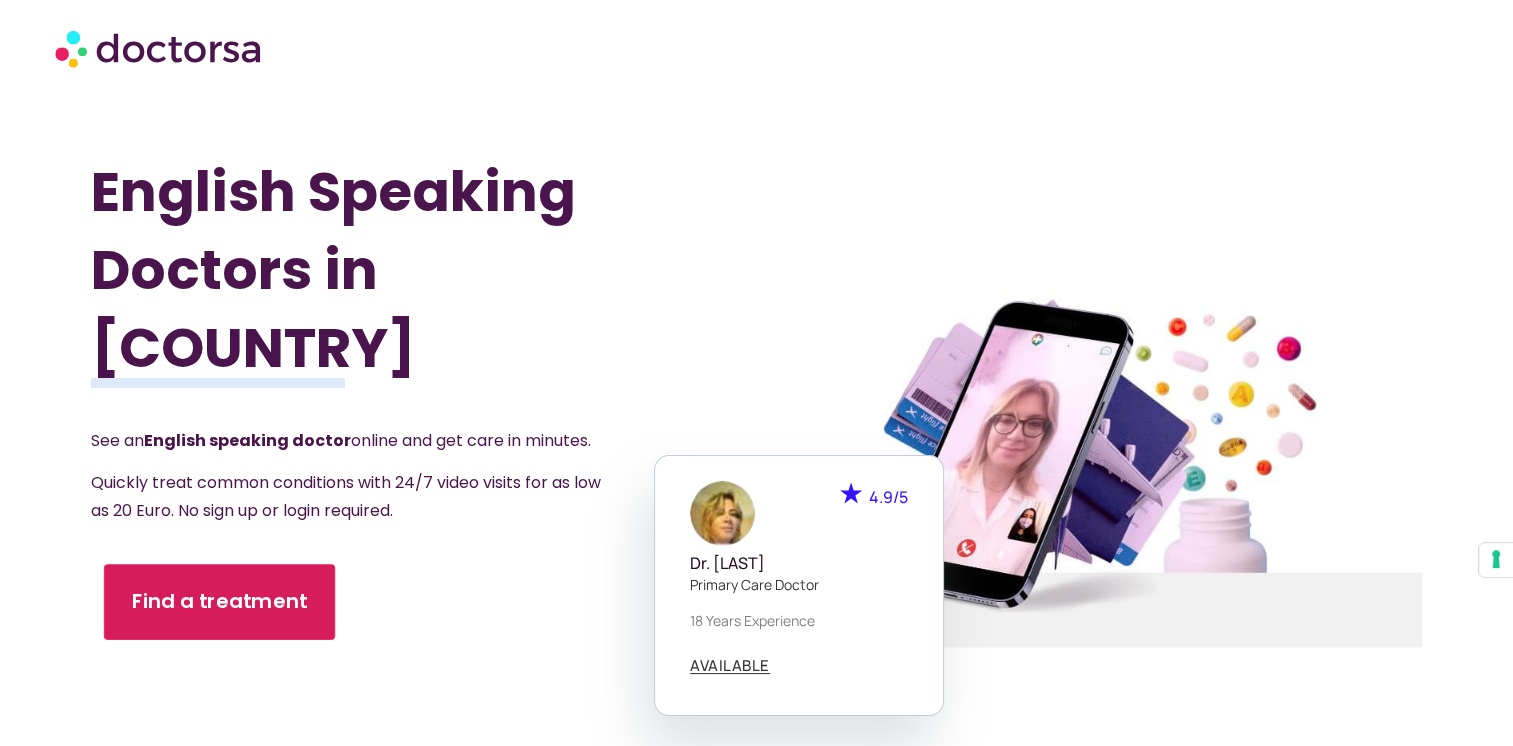 click on "Find a treatment" at bounding box center (220, 601) 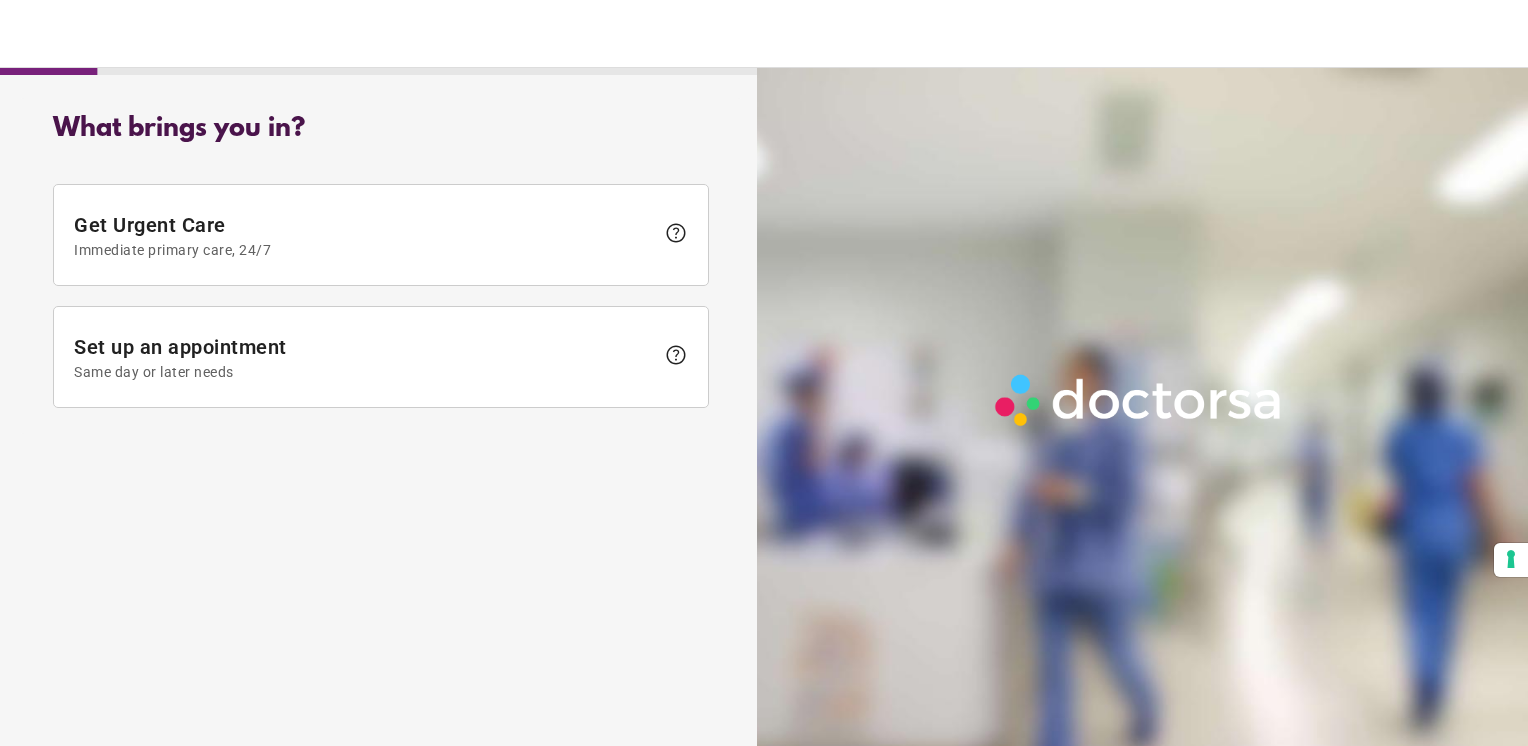 scroll, scrollTop: 0, scrollLeft: 0, axis: both 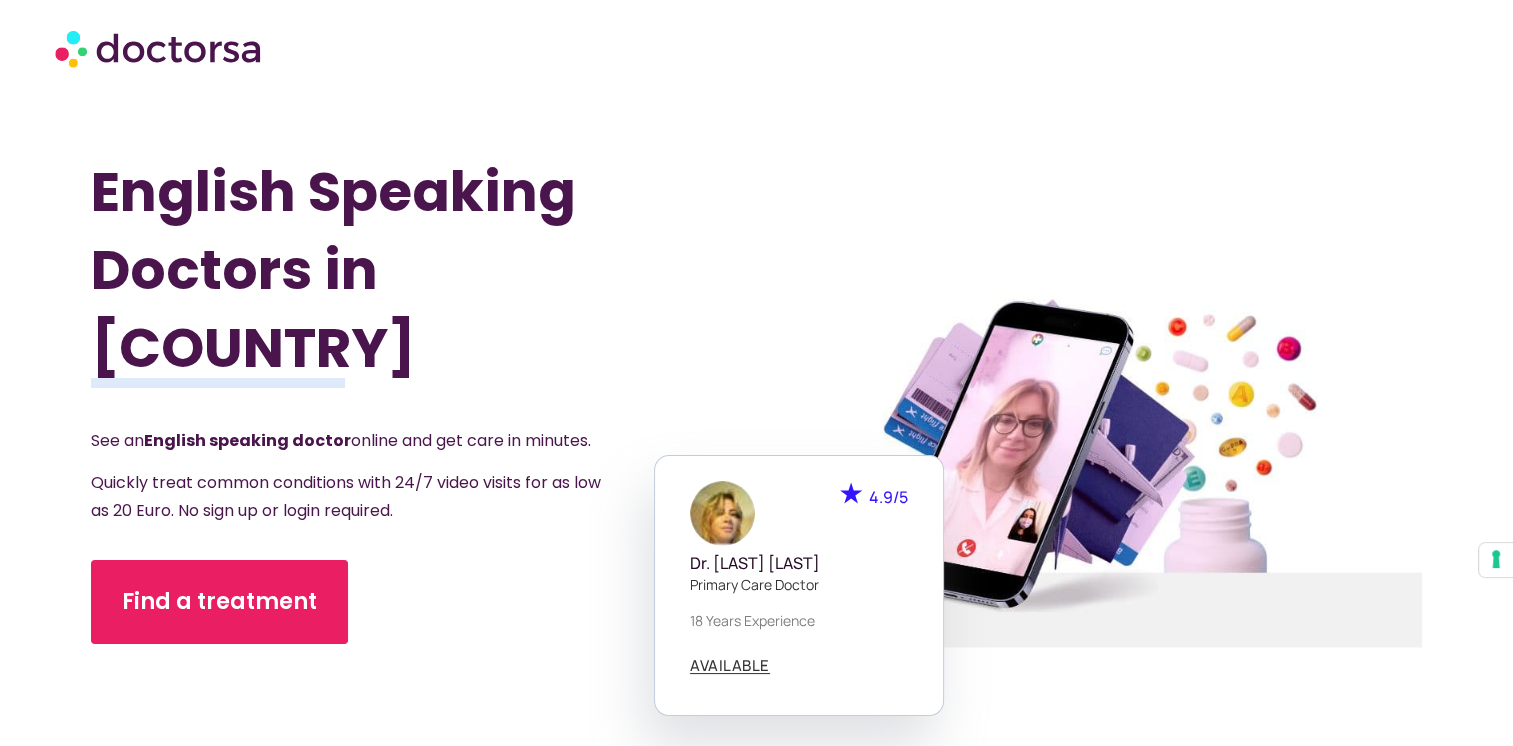 click on "English Speaking Doctors in Spain" at bounding box center [374, 270] 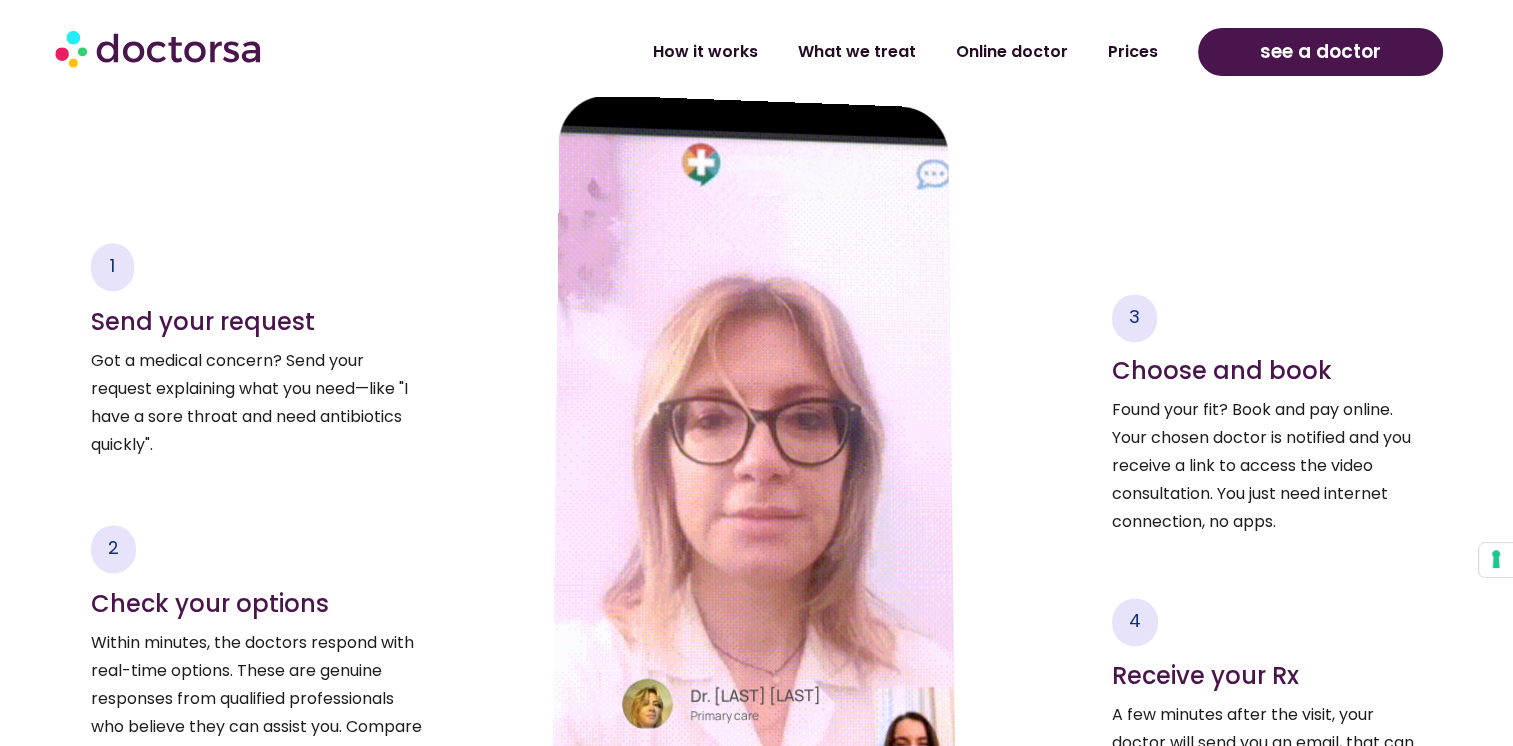 scroll, scrollTop: 3420, scrollLeft: 0, axis: vertical 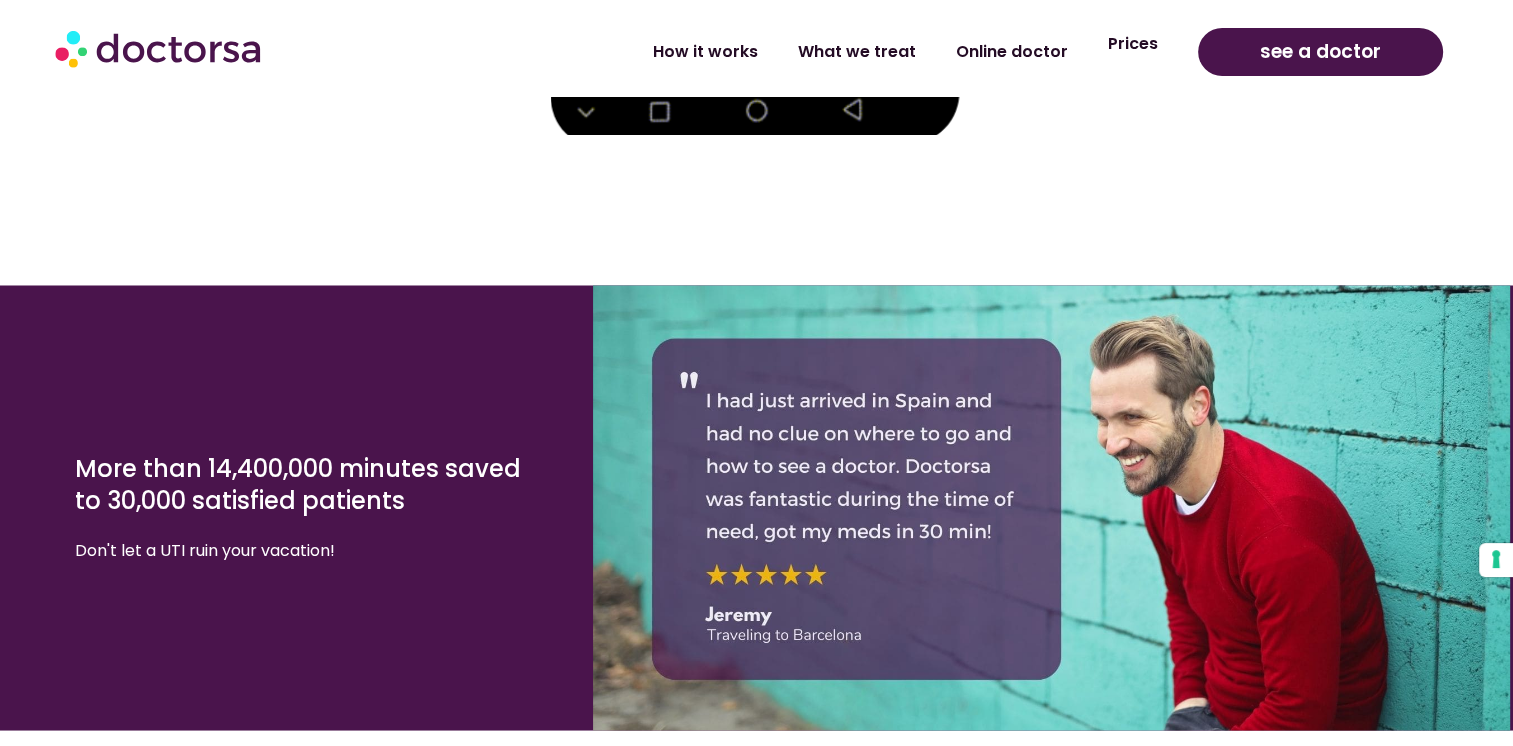 click on "Prices" 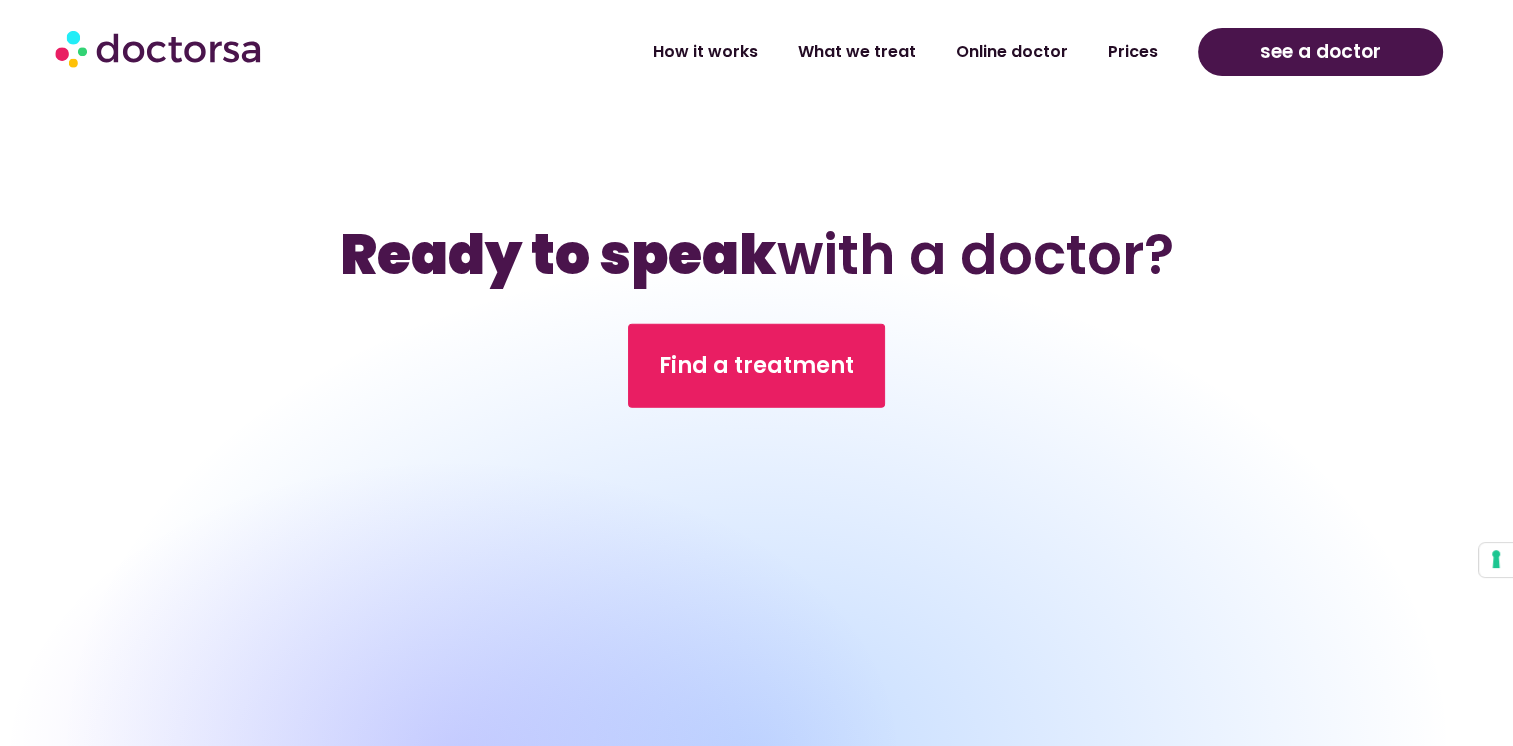 scroll, scrollTop: 5463, scrollLeft: 0, axis: vertical 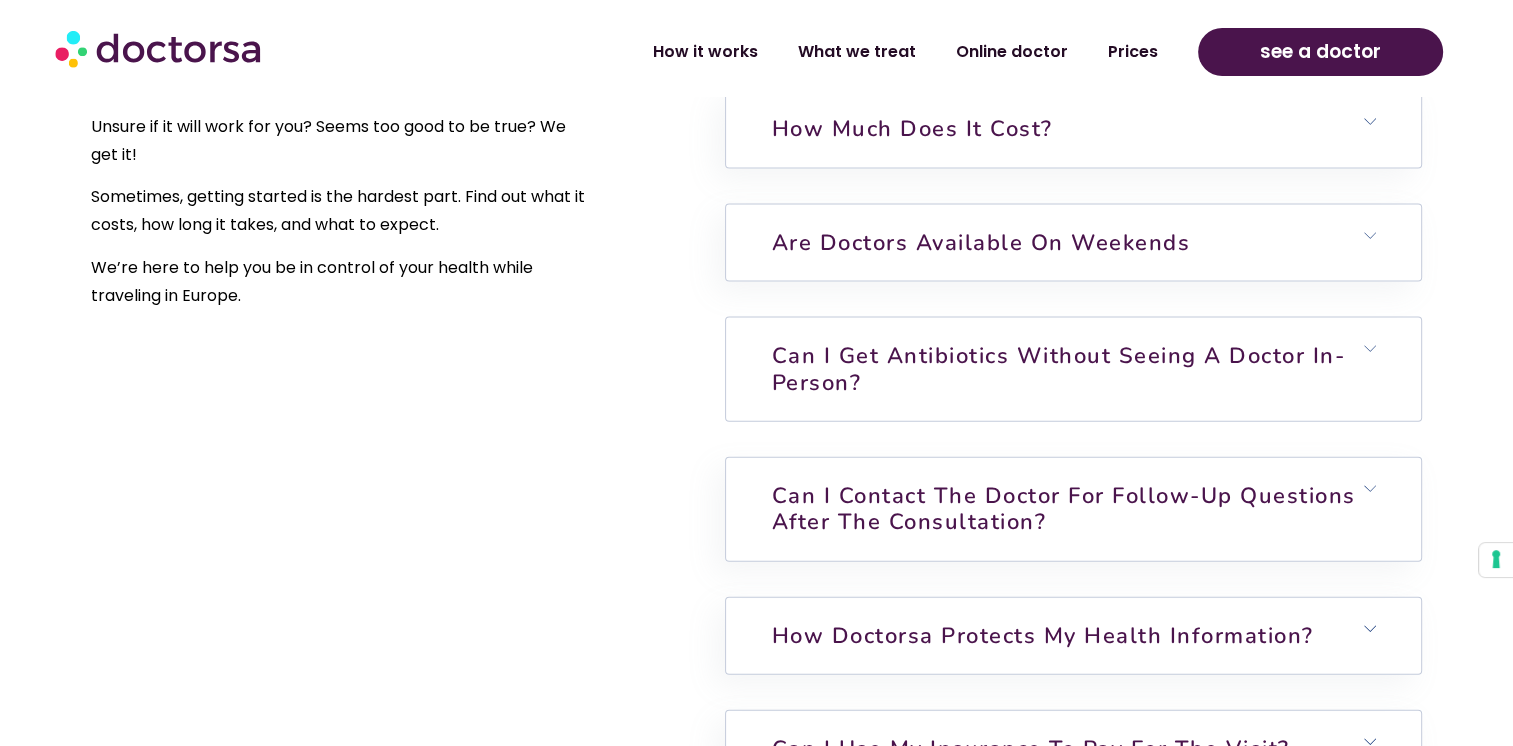 click 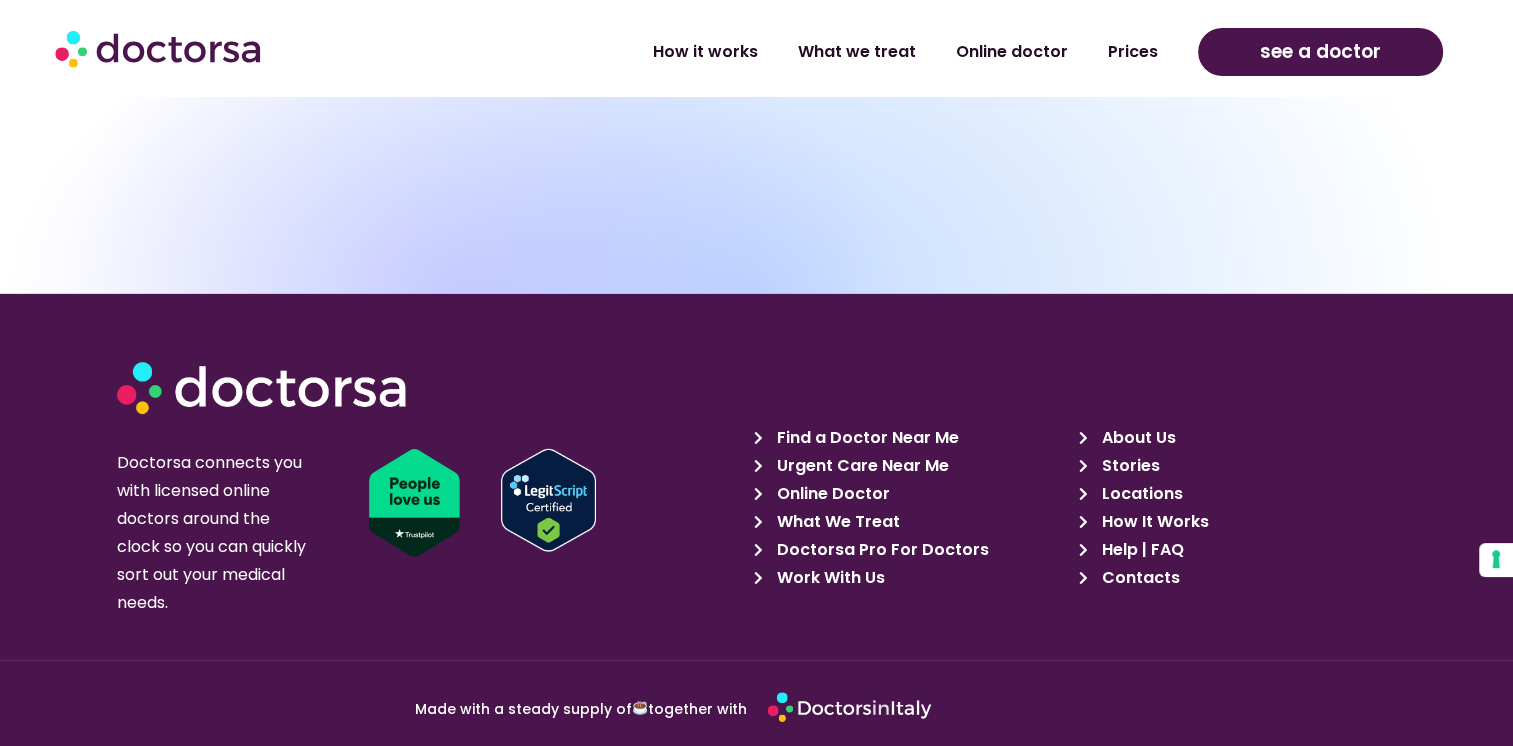 scroll, scrollTop: 6088, scrollLeft: 0, axis: vertical 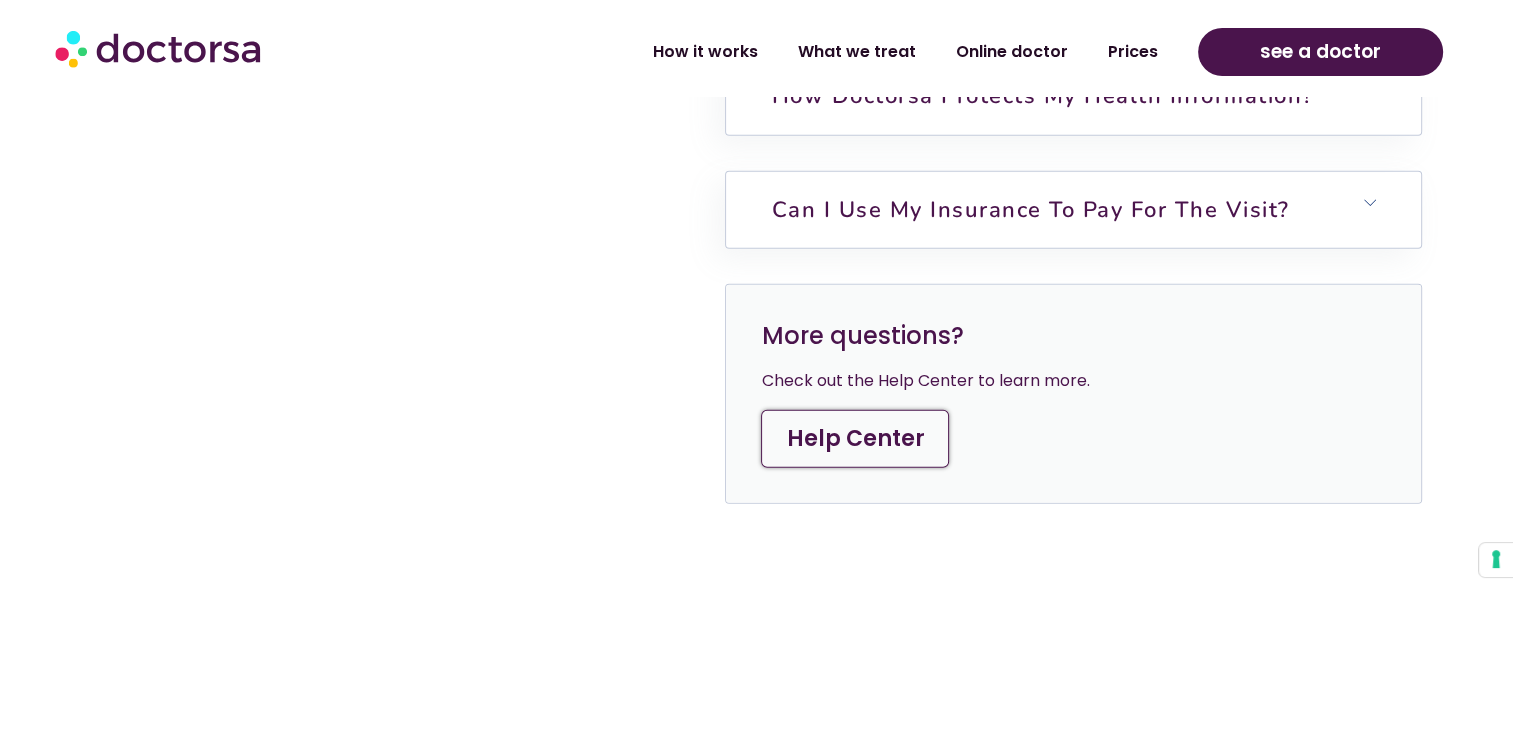 click on "Check out the Help Center to learn more." at bounding box center (1073, 381) 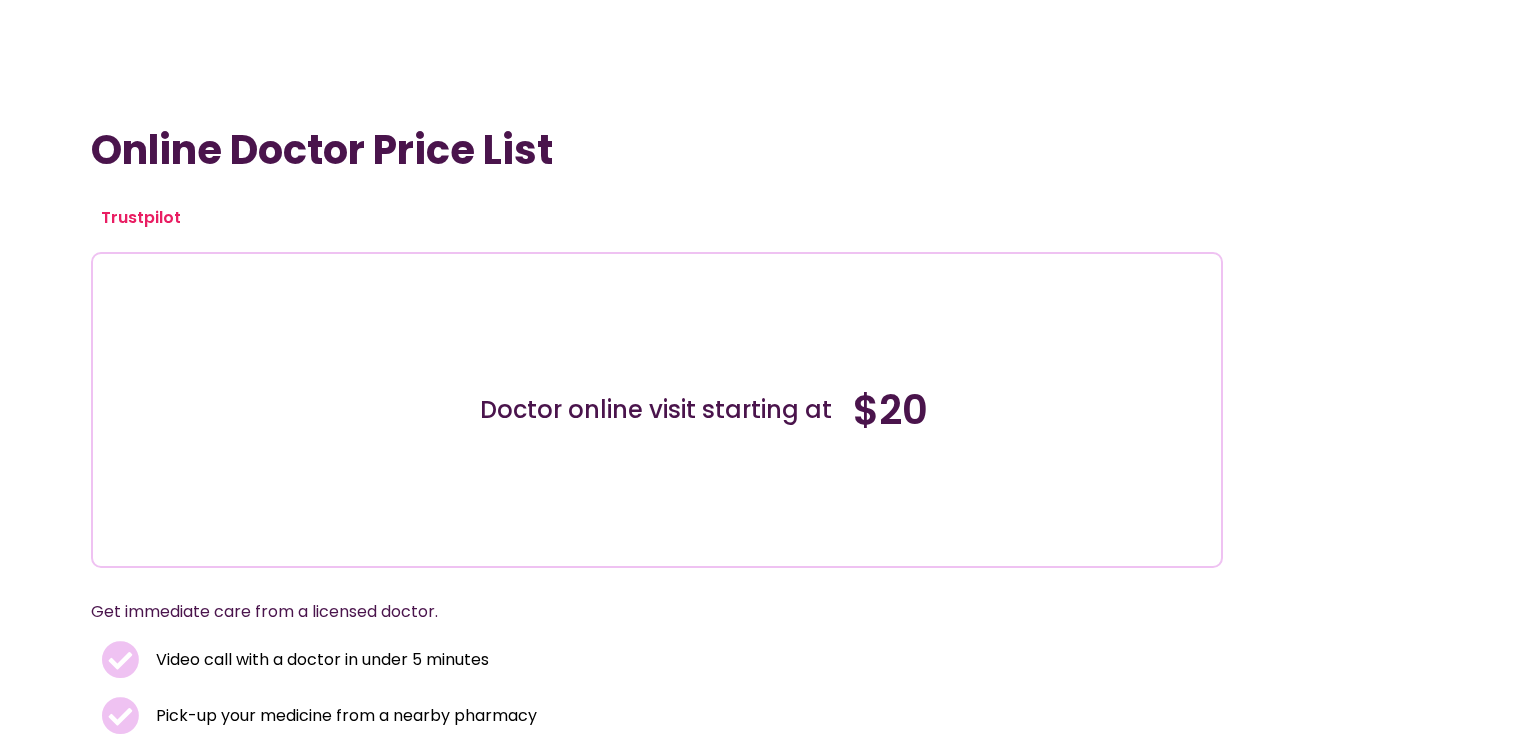 scroll, scrollTop: 0, scrollLeft: 0, axis: both 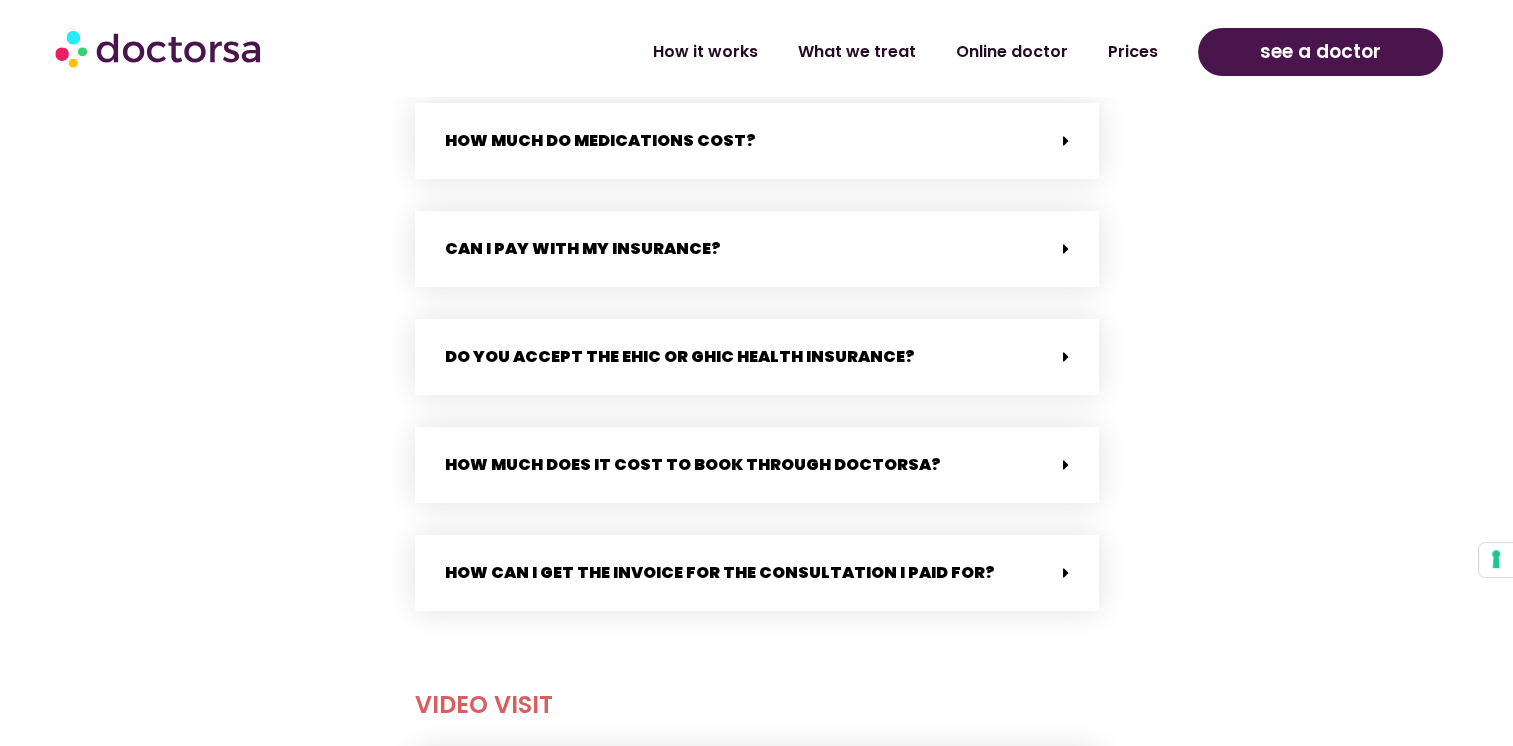 click at bounding box center (1066, 357) 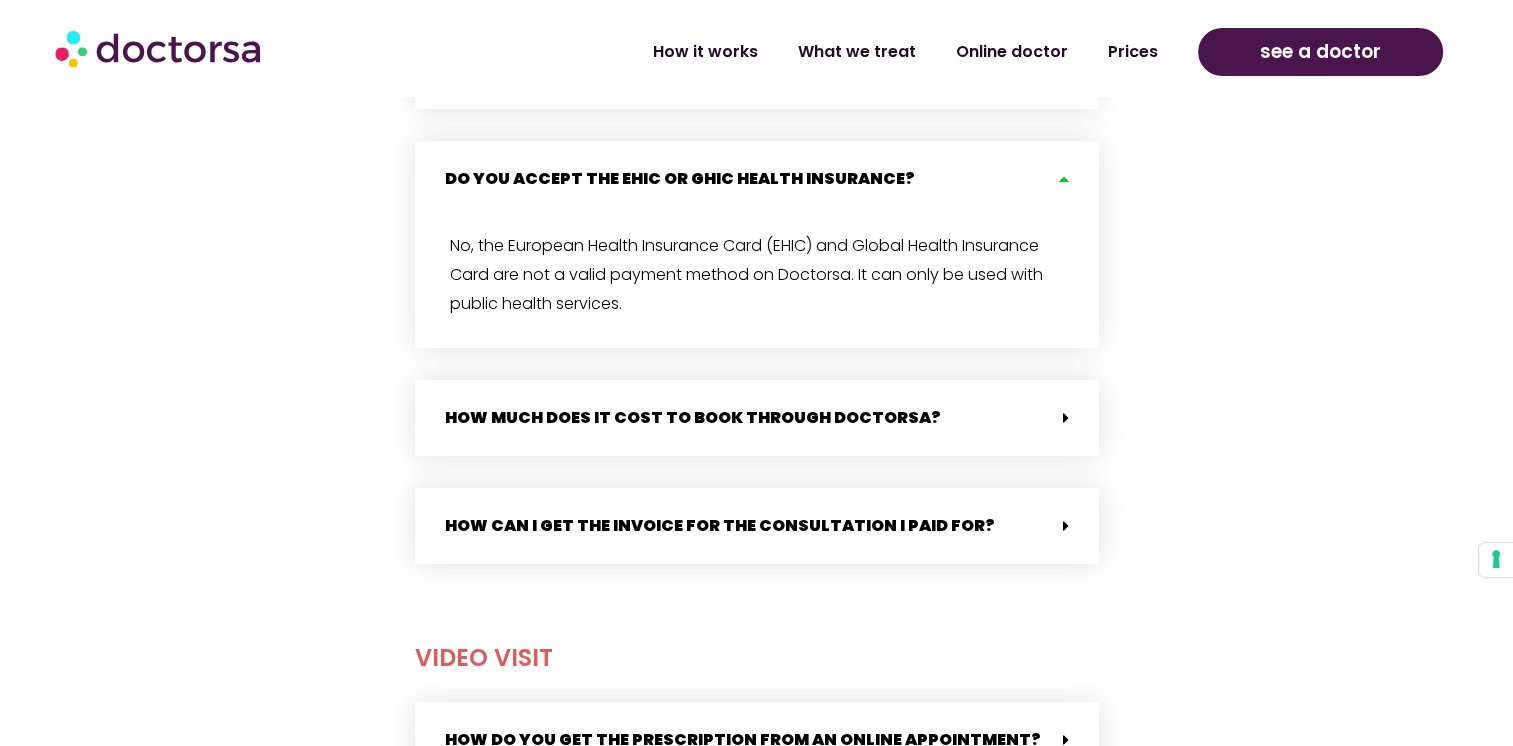 scroll, scrollTop: 1172, scrollLeft: 0, axis: vertical 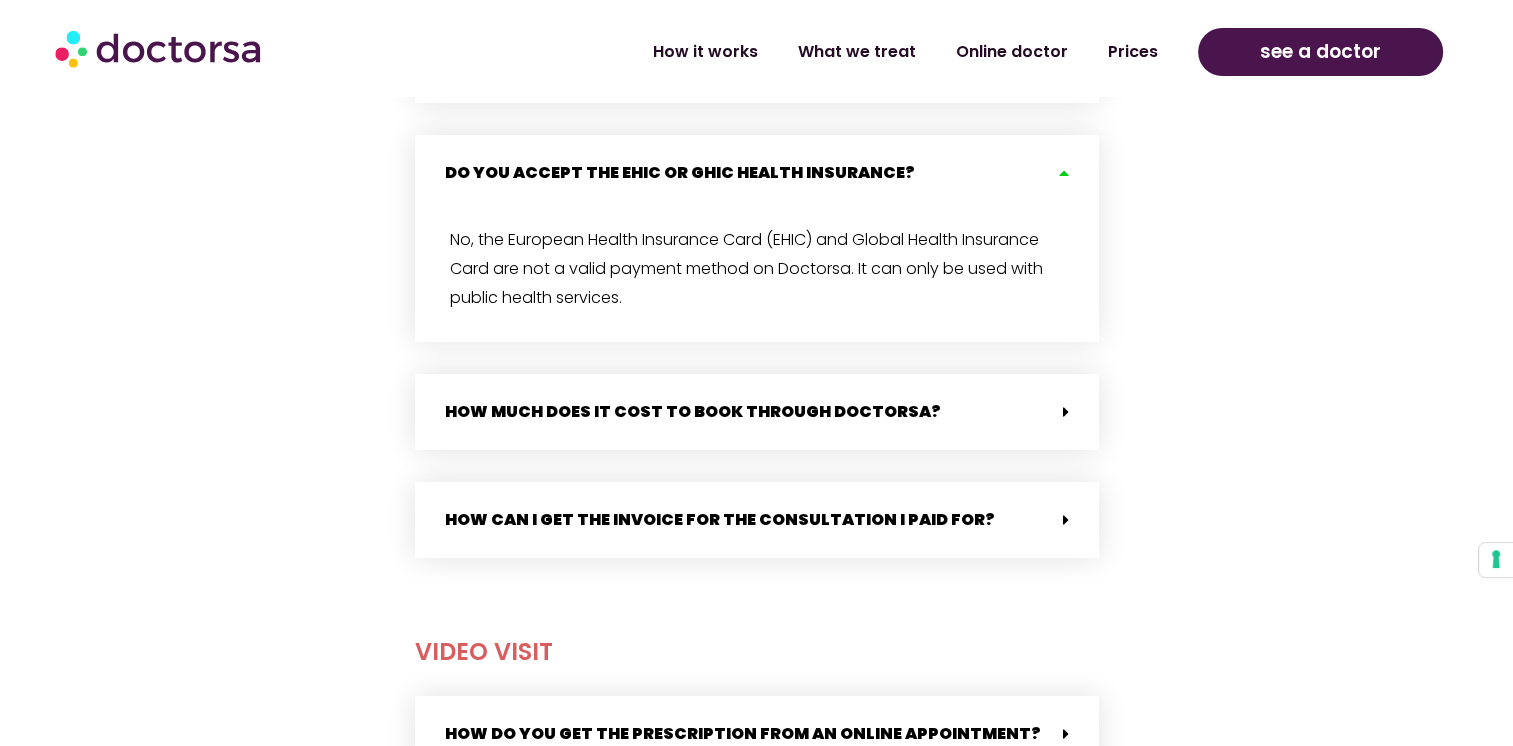 click at bounding box center (1061, 412) 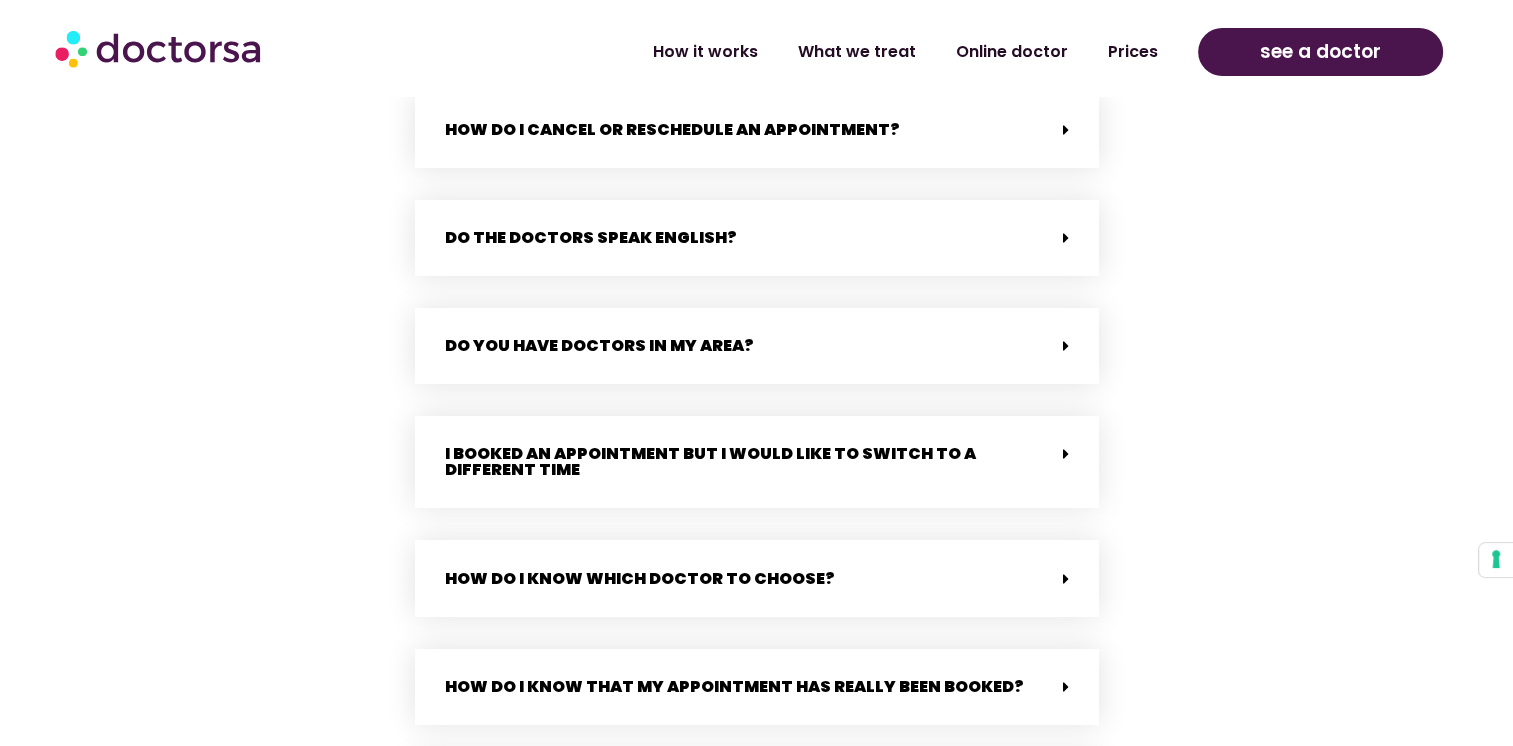 scroll, scrollTop: 3229, scrollLeft: 0, axis: vertical 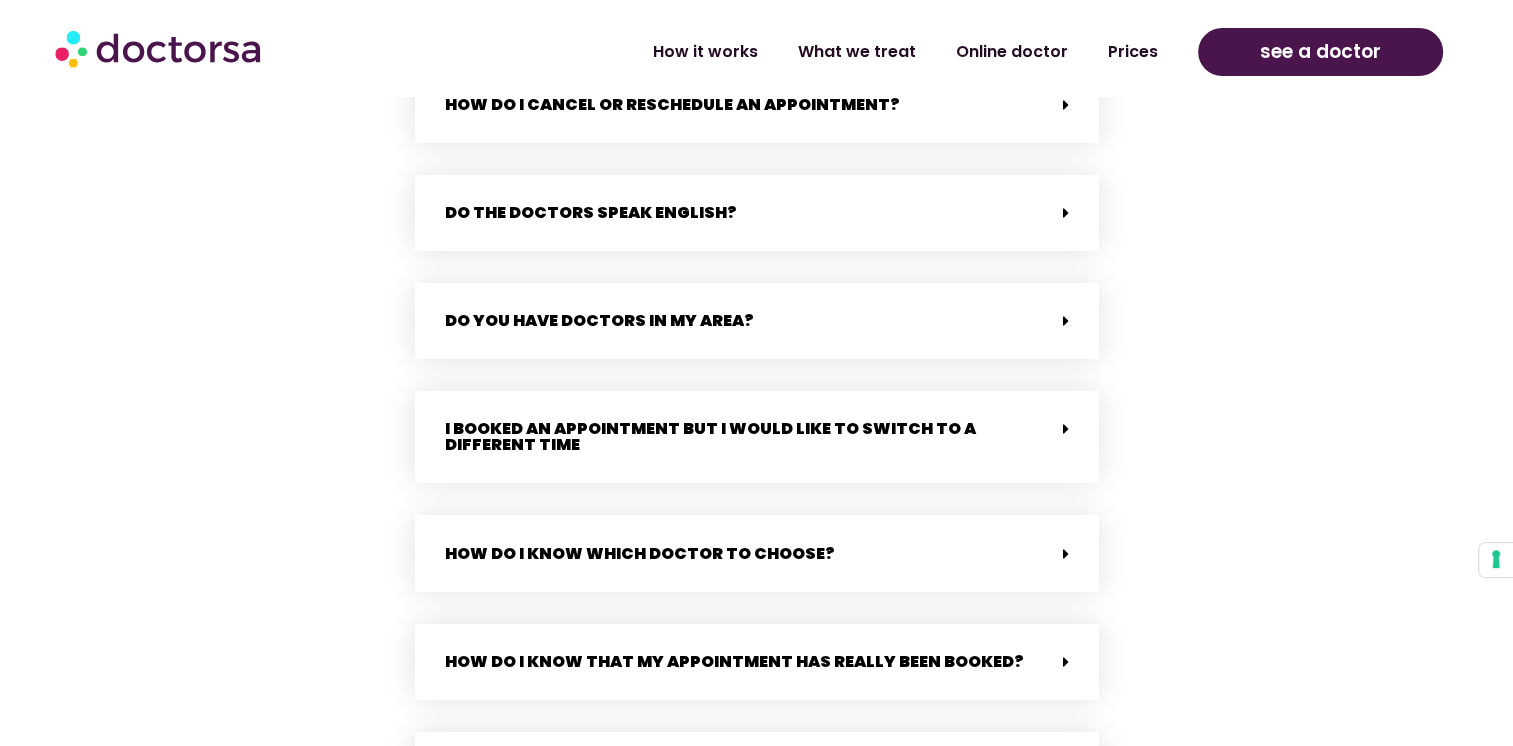 click at bounding box center [1066, 213] 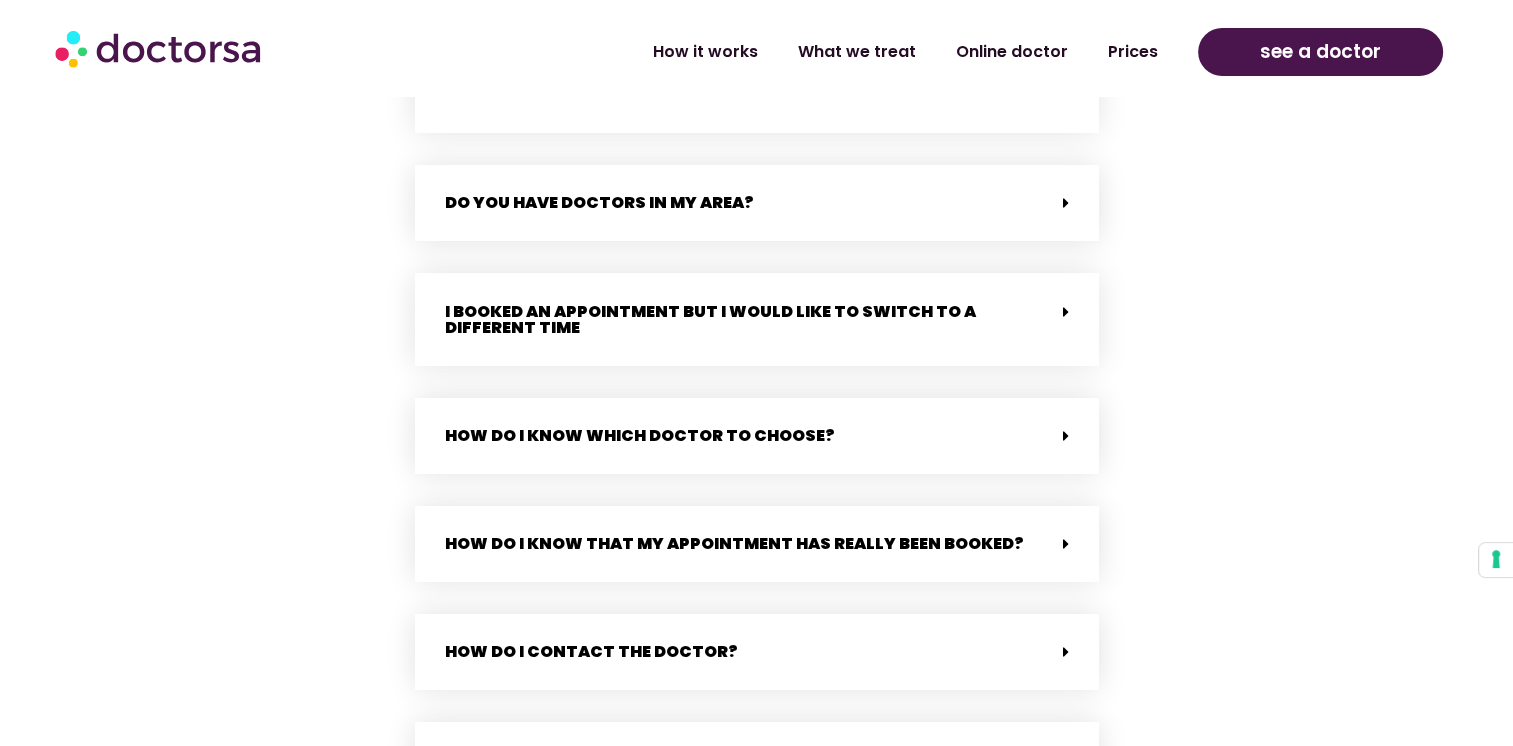 scroll, scrollTop: 3573, scrollLeft: 0, axis: vertical 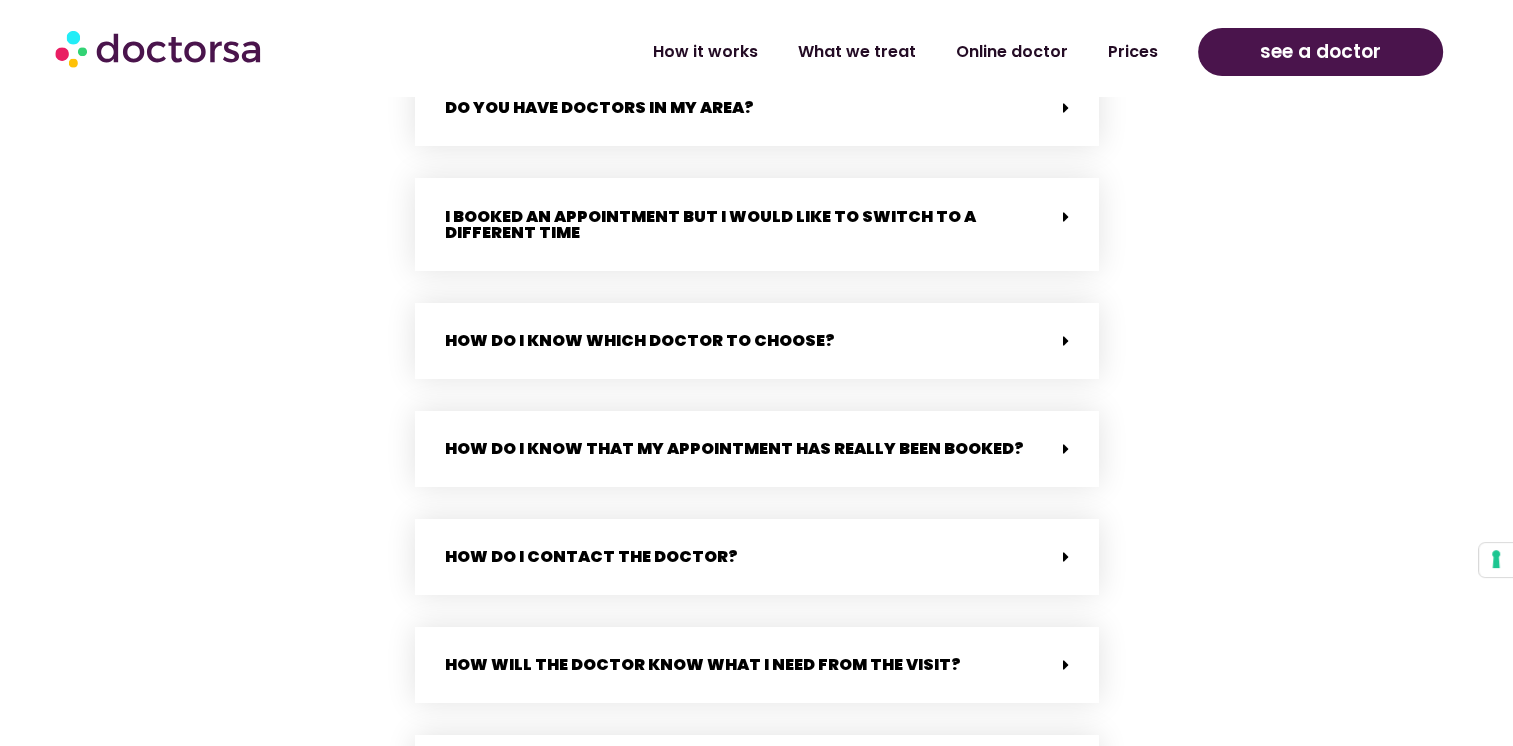 click at bounding box center [1061, 340] 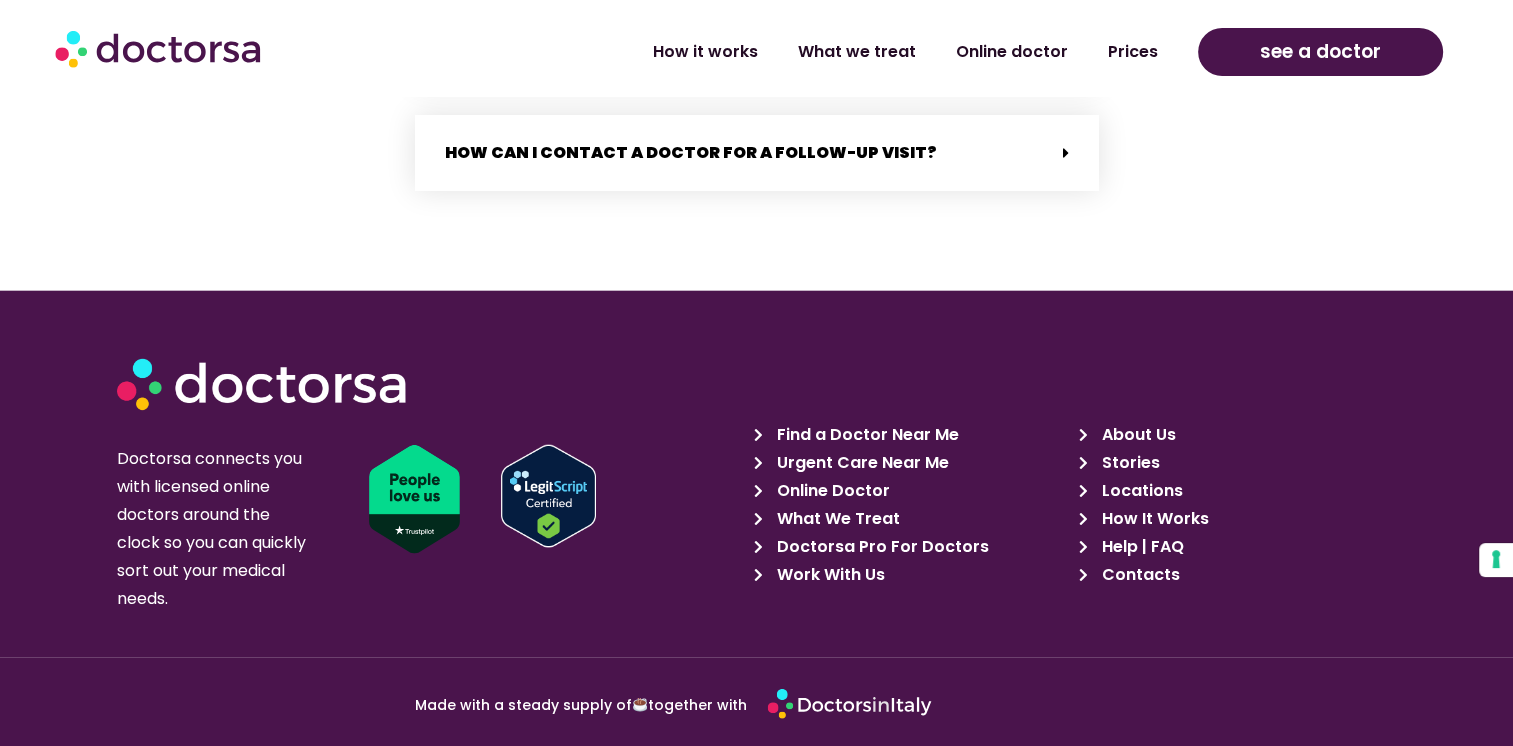 scroll, scrollTop: 4923, scrollLeft: 0, axis: vertical 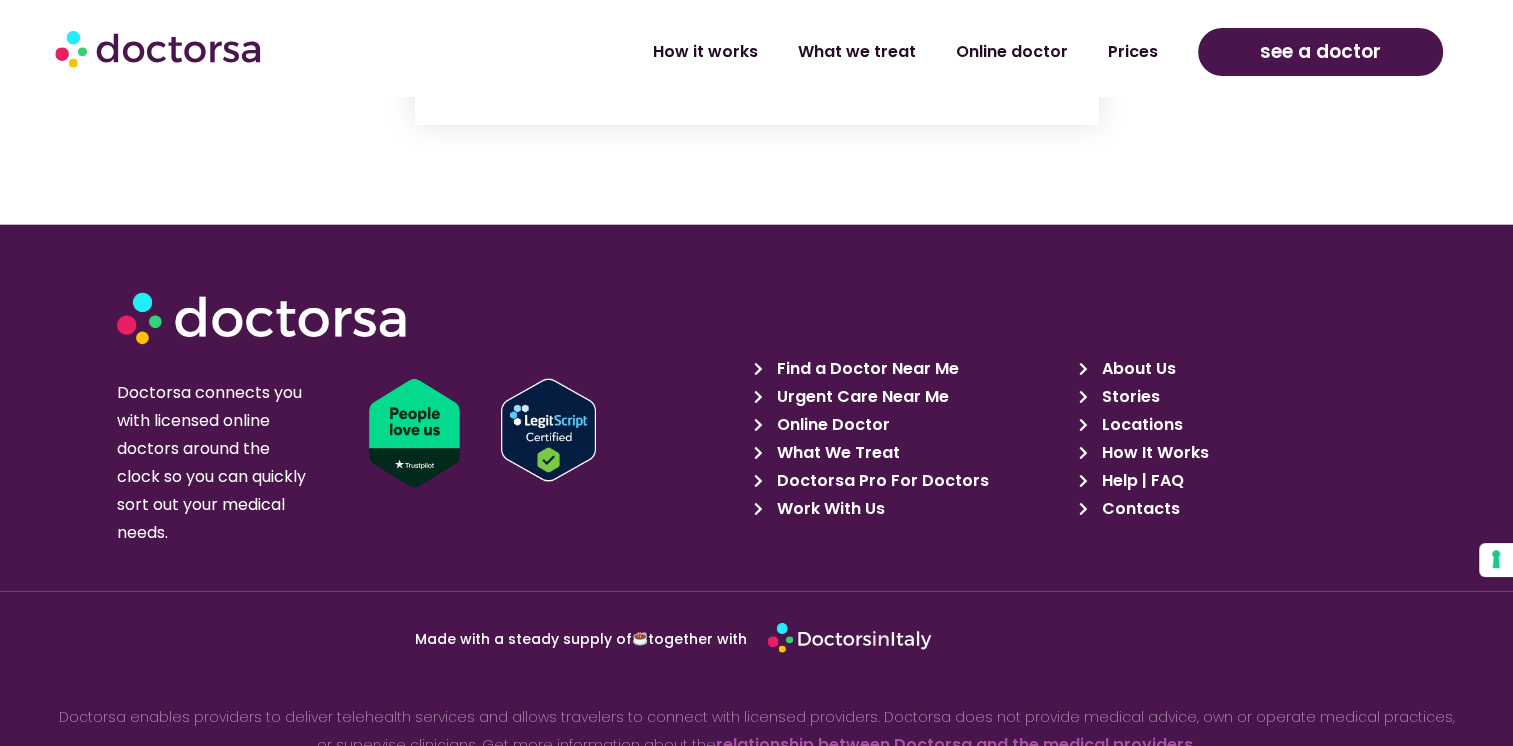click on "Contacts" at bounding box center [1137, 509] 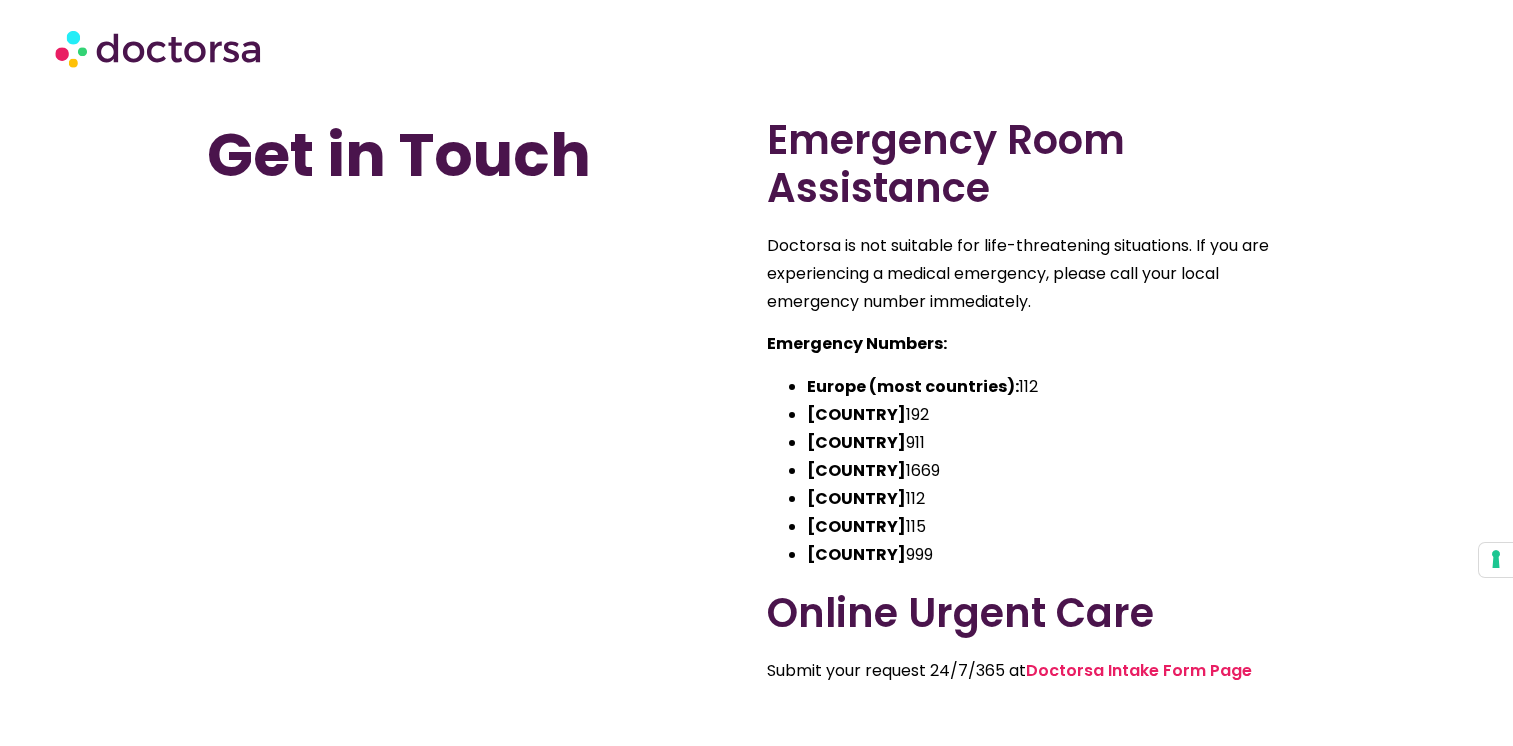 scroll, scrollTop: 0, scrollLeft: 0, axis: both 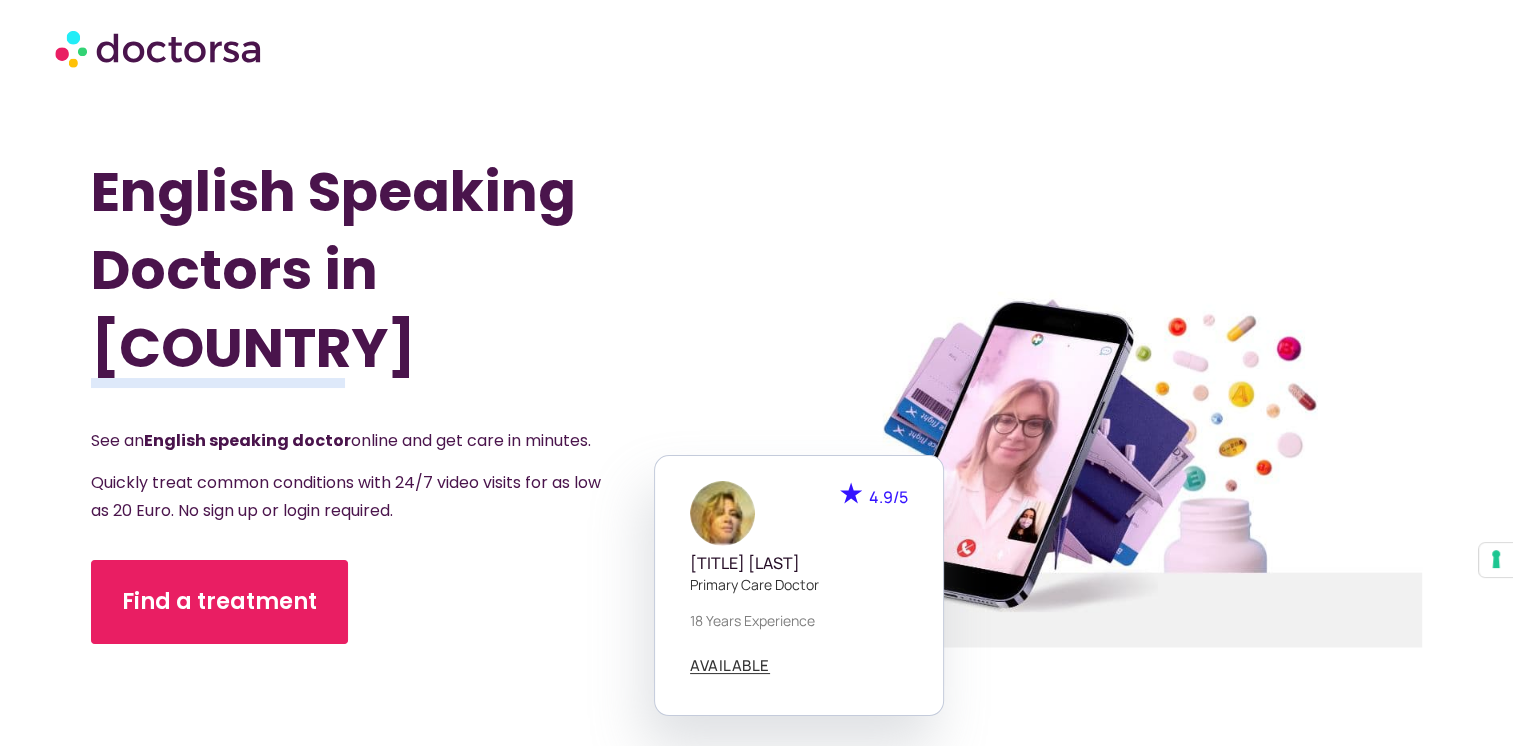 click on "English Speaking Doctors in Spain
See an  English speaking doctor  online and get care in minutes.
Quickly treat common conditions with 24/7 video visits for as low as 20 Euro. No sign up or login required.
Find a treatment" at bounding box center (424, 469) 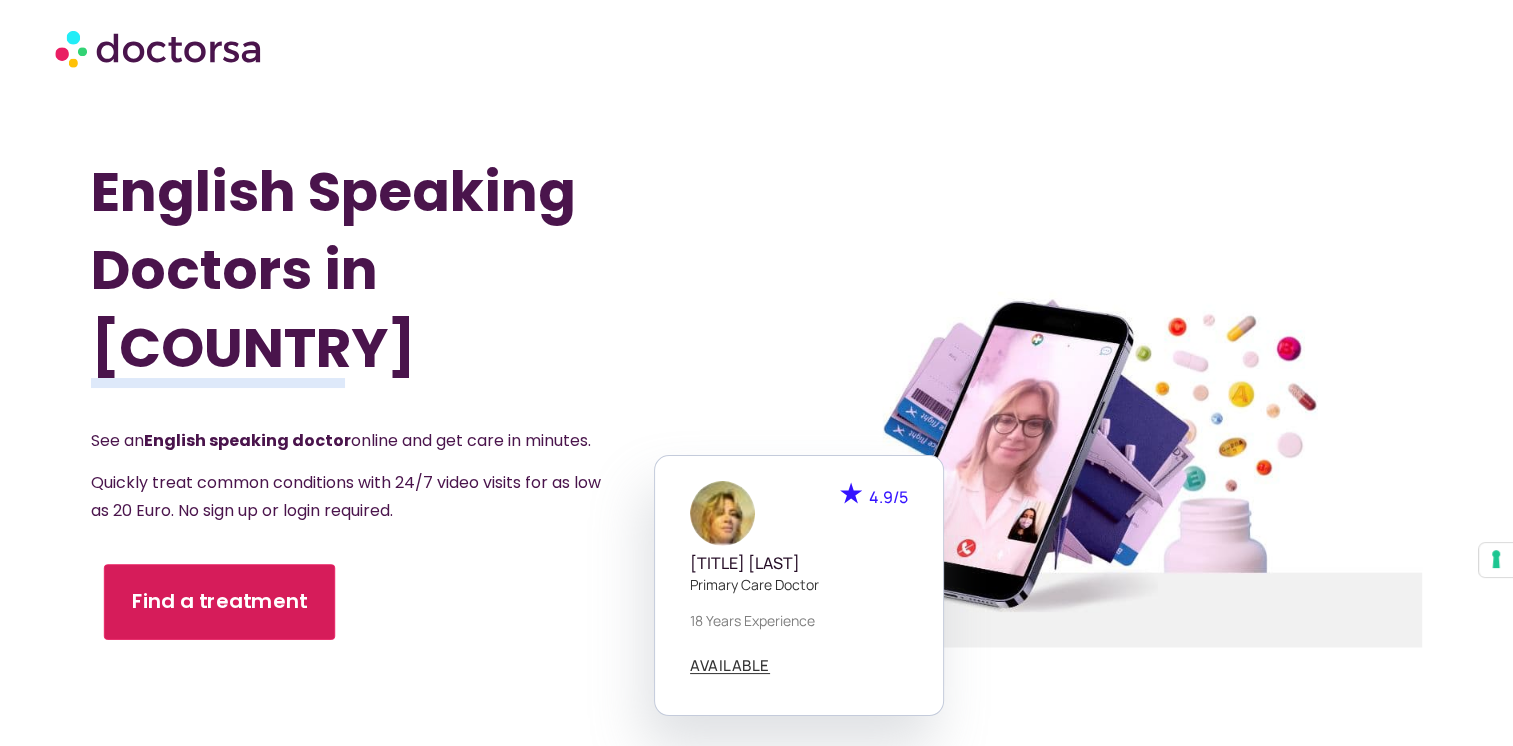 click on "Find a treatment" at bounding box center (220, 601) 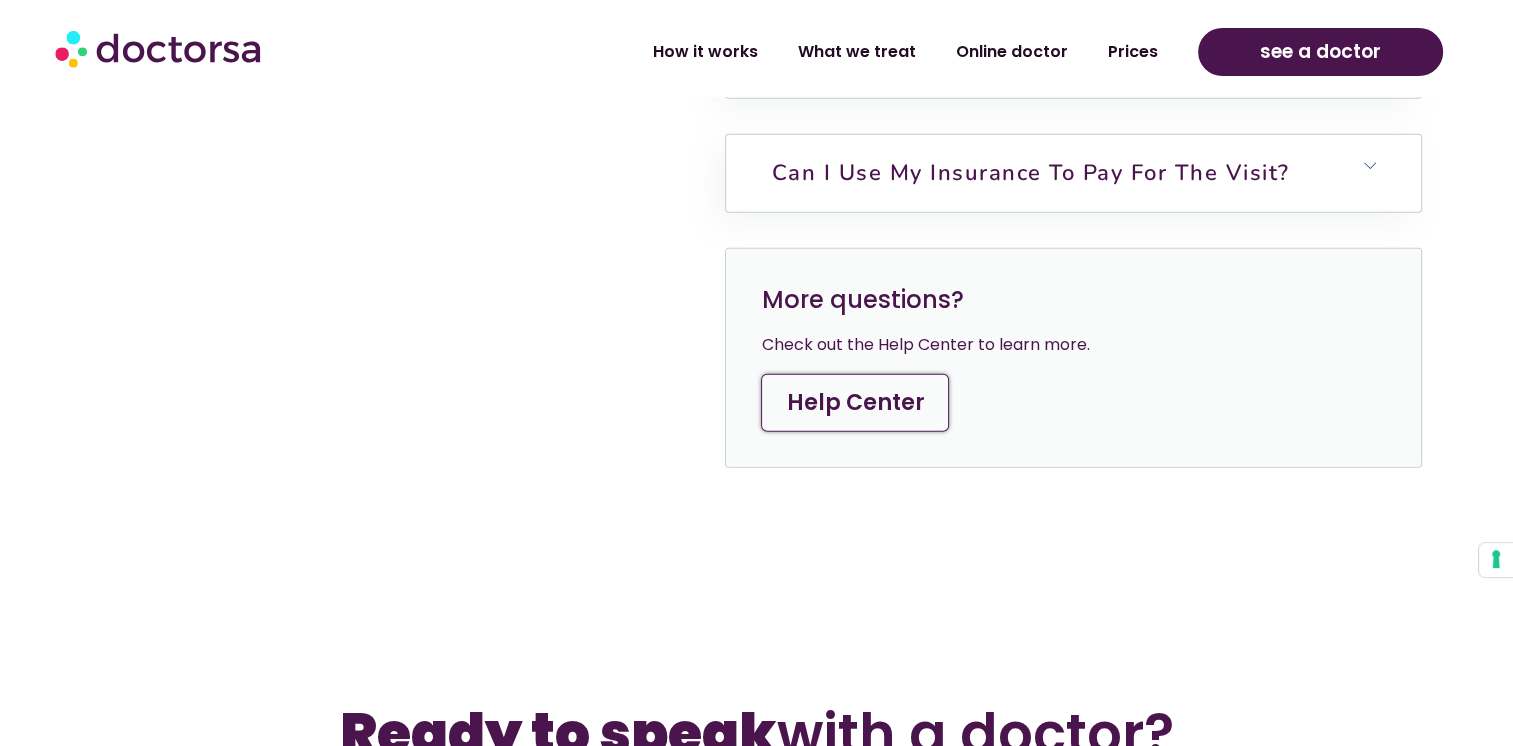 scroll, scrollTop: 0, scrollLeft: 0, axis: both 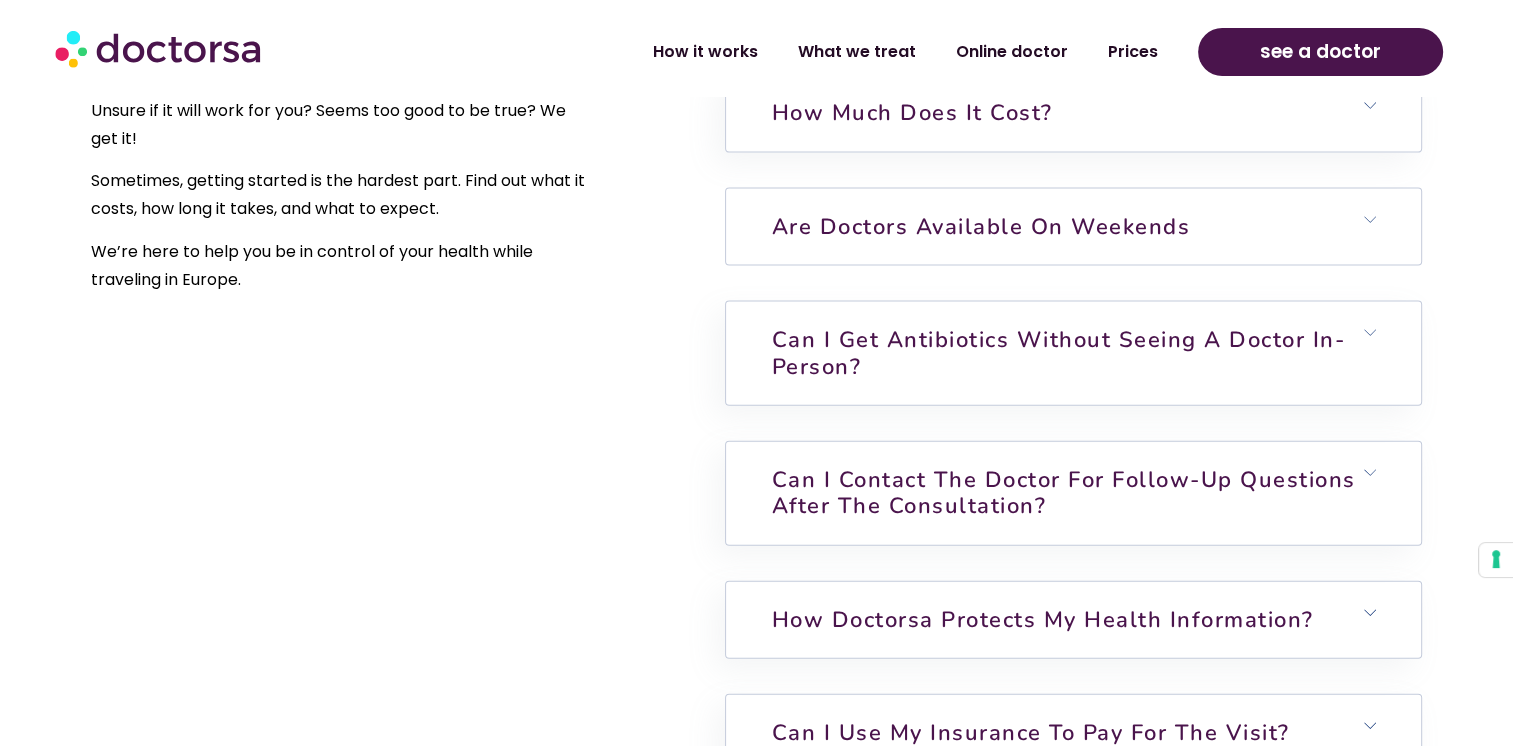 click 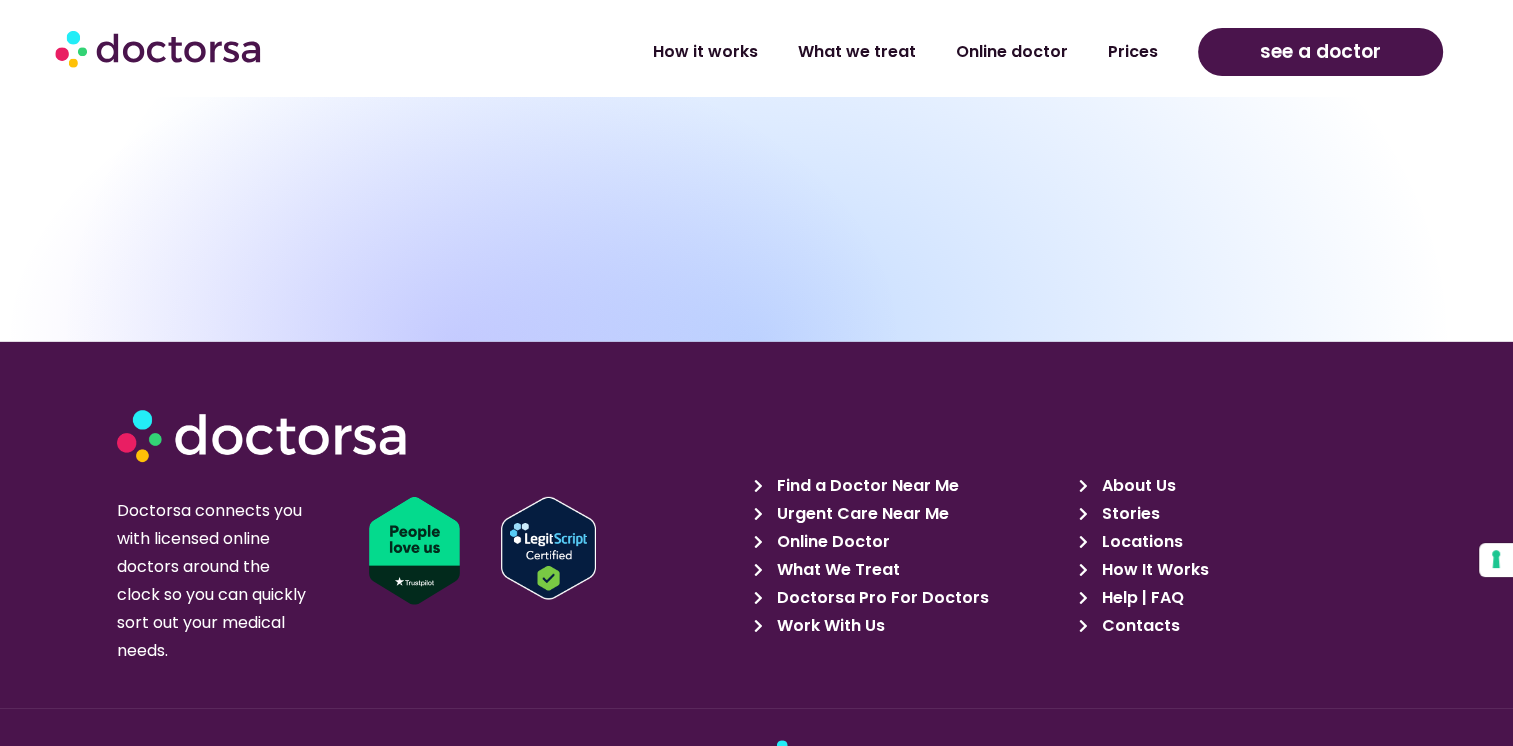 scroll, scrollTop: 5655, scrollLeft: 0, axis: vertical 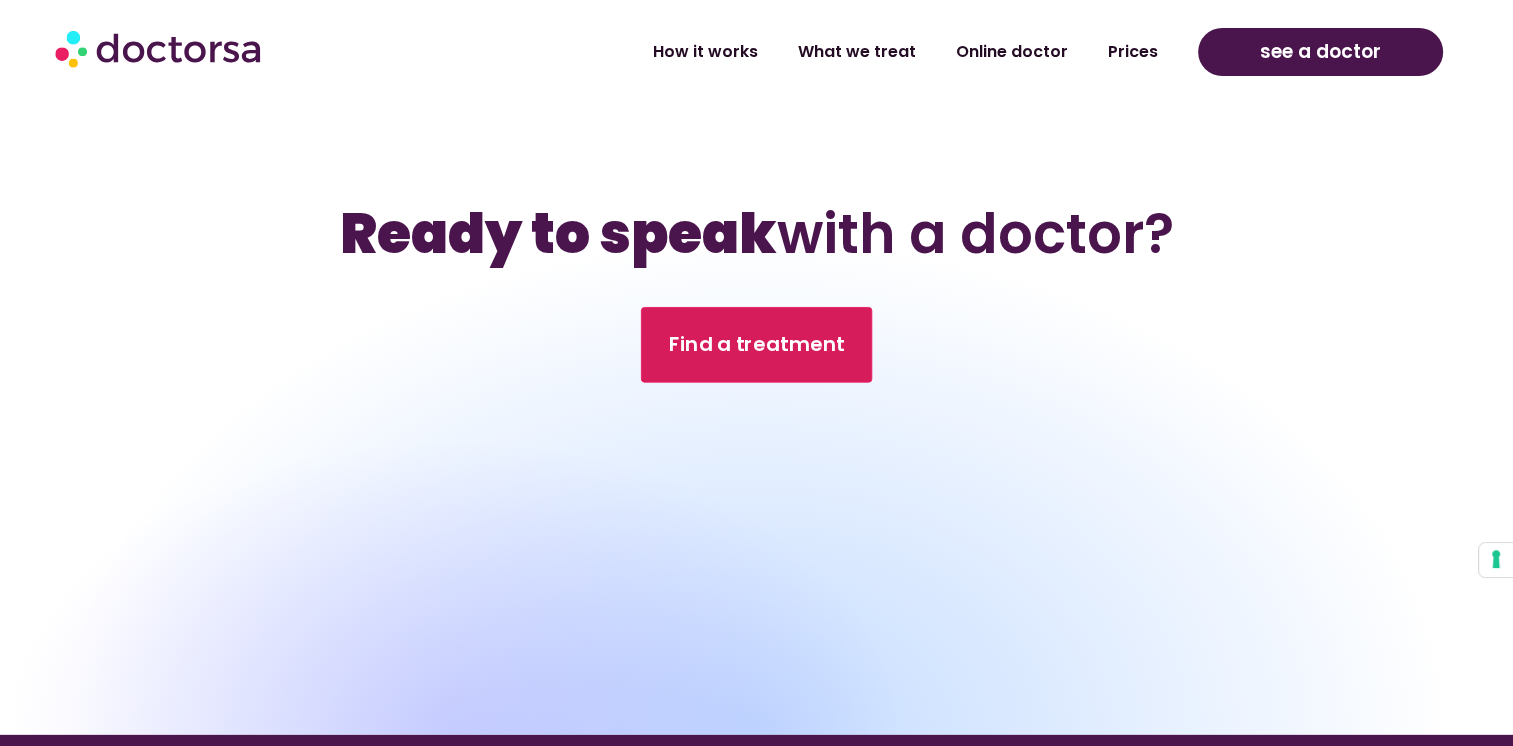 click on "Find a treatment" at bounding box center [756, 345] 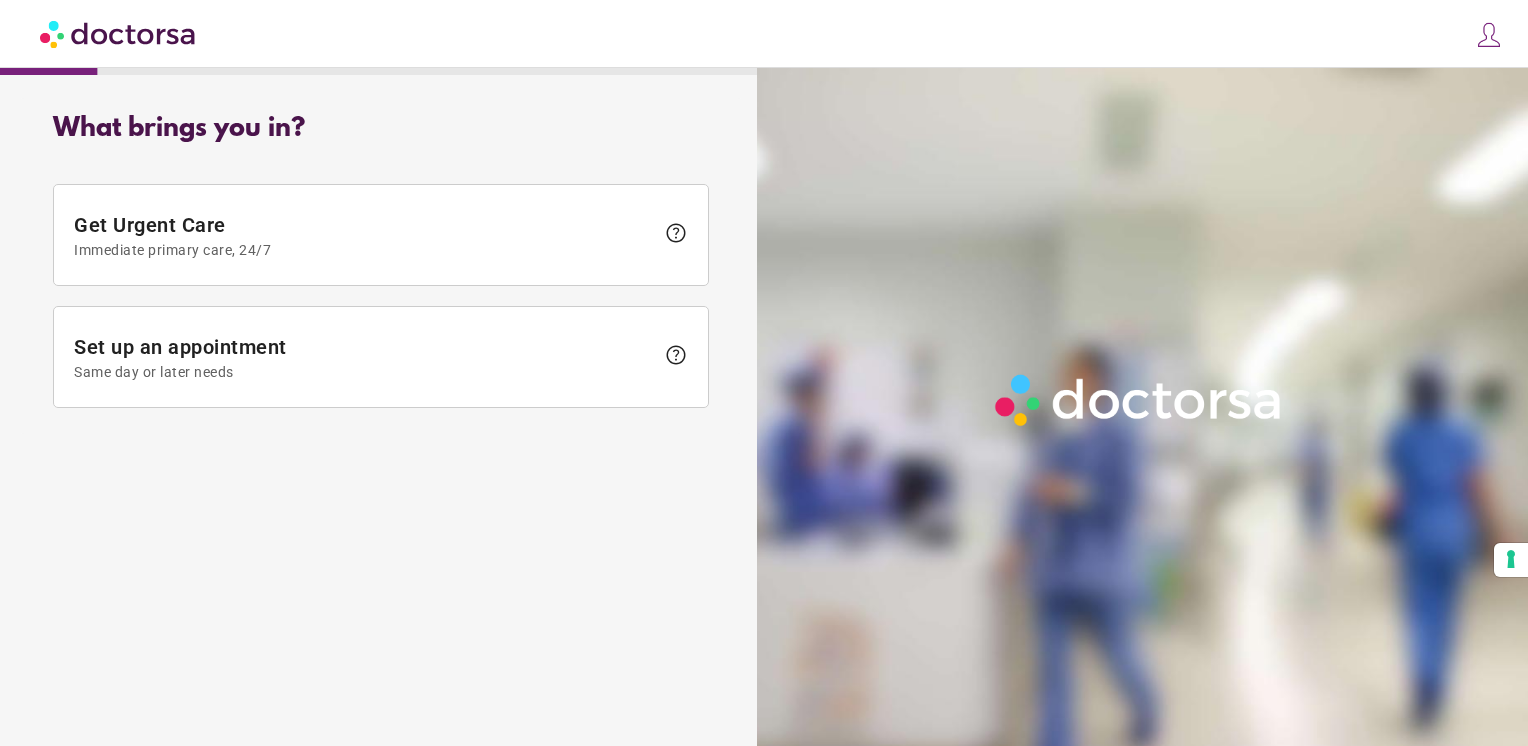 scroll, scrollTop: 0, scrollLeft: 0, axis: both 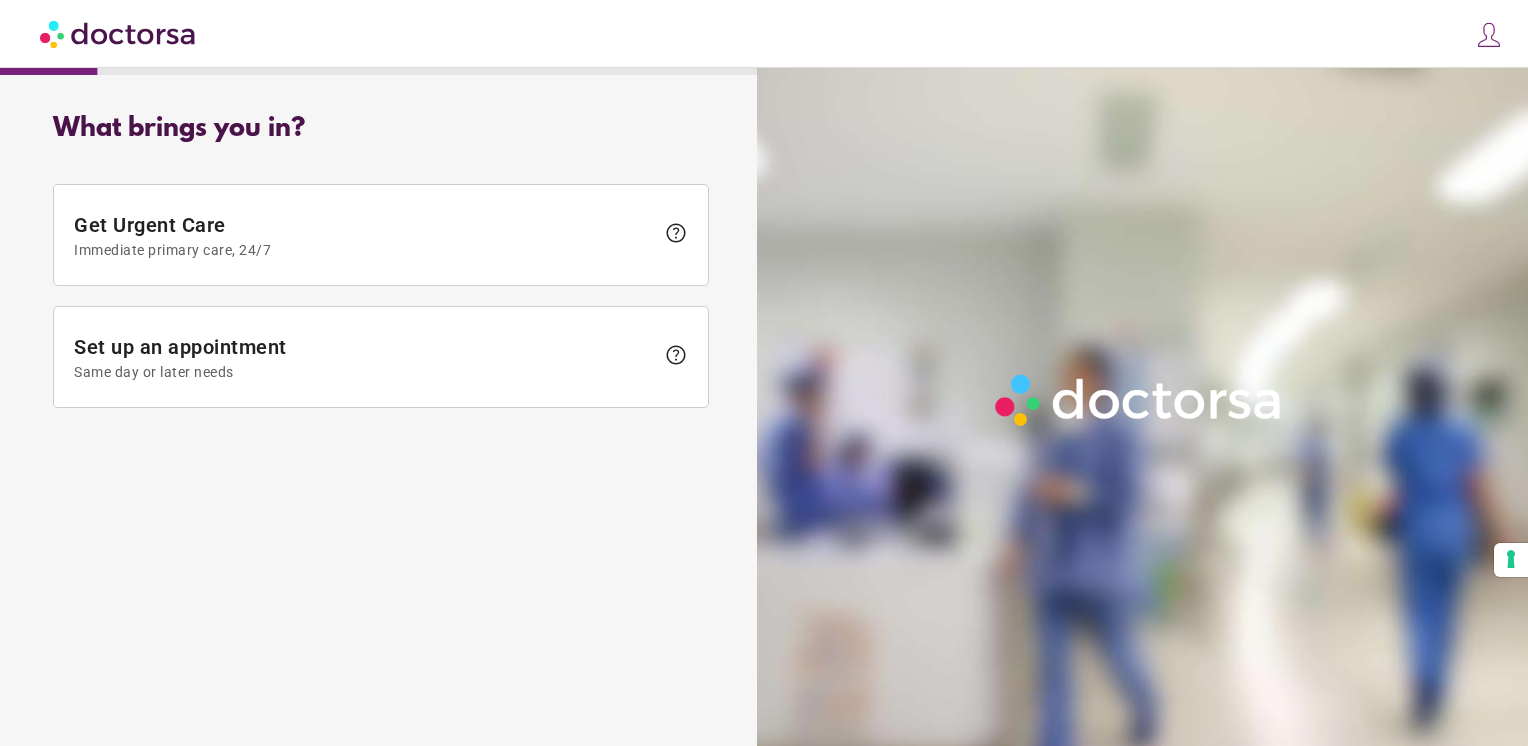 click on "Same day or later needs" at bounding box center (364, 372) 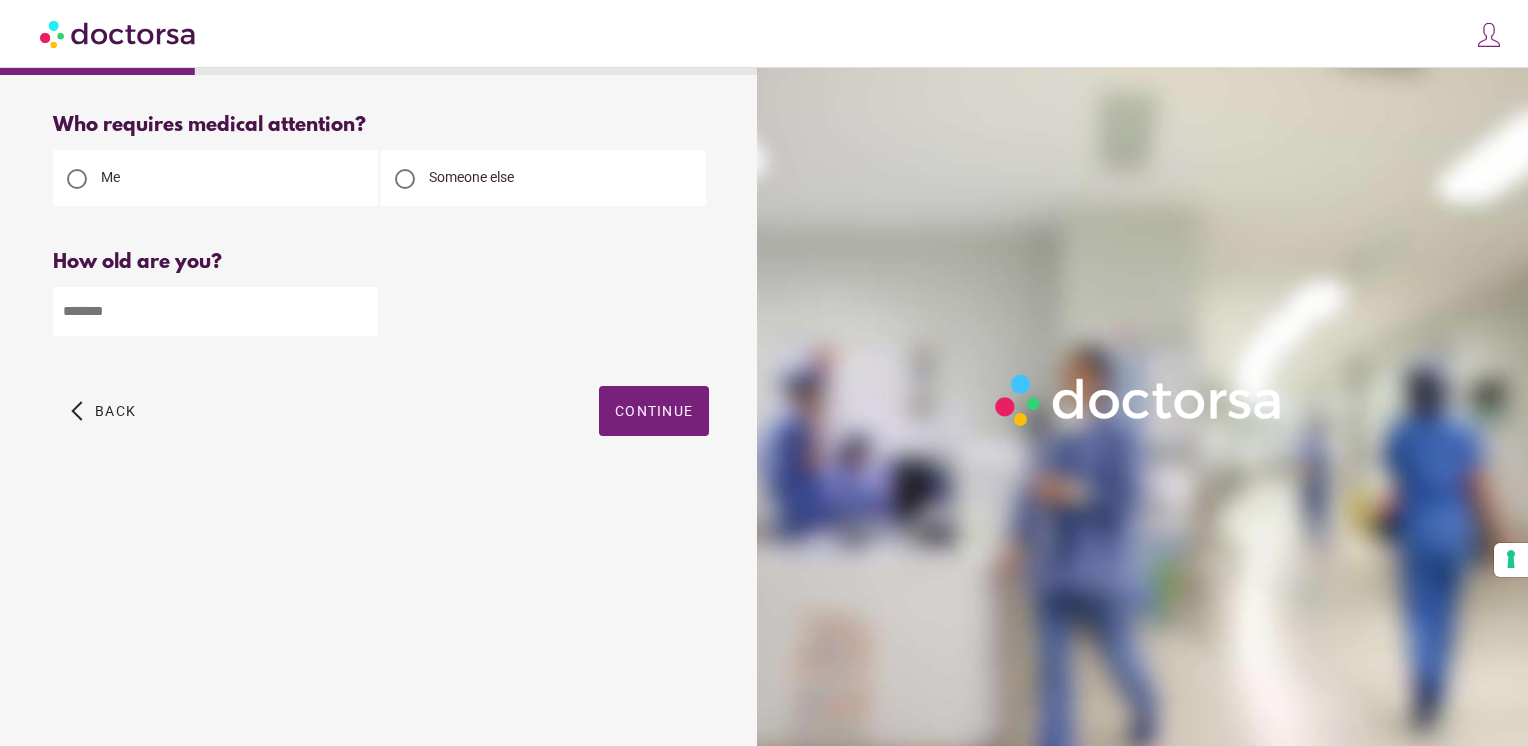 click at bounding box center (405, 179) 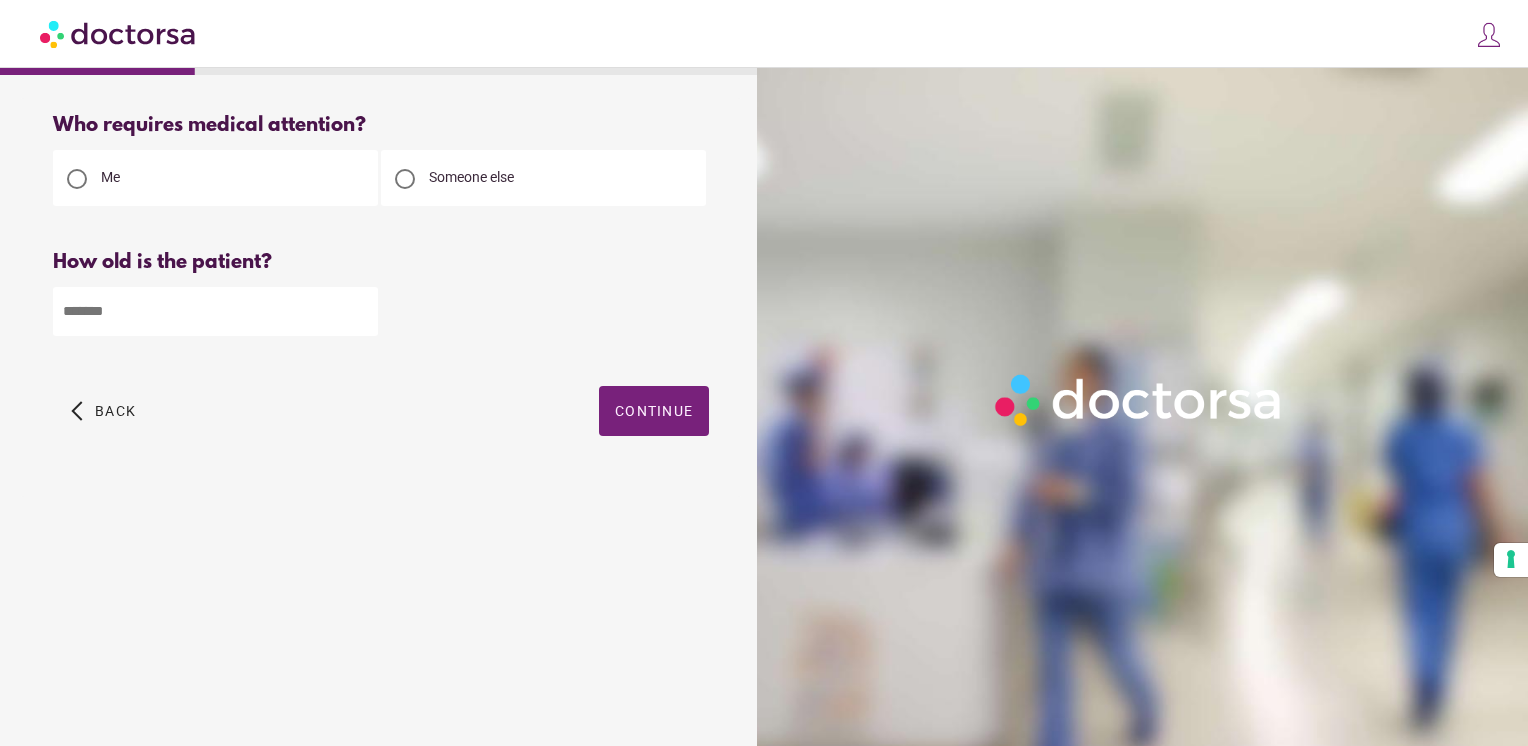 click at bounding box center (215, 311) 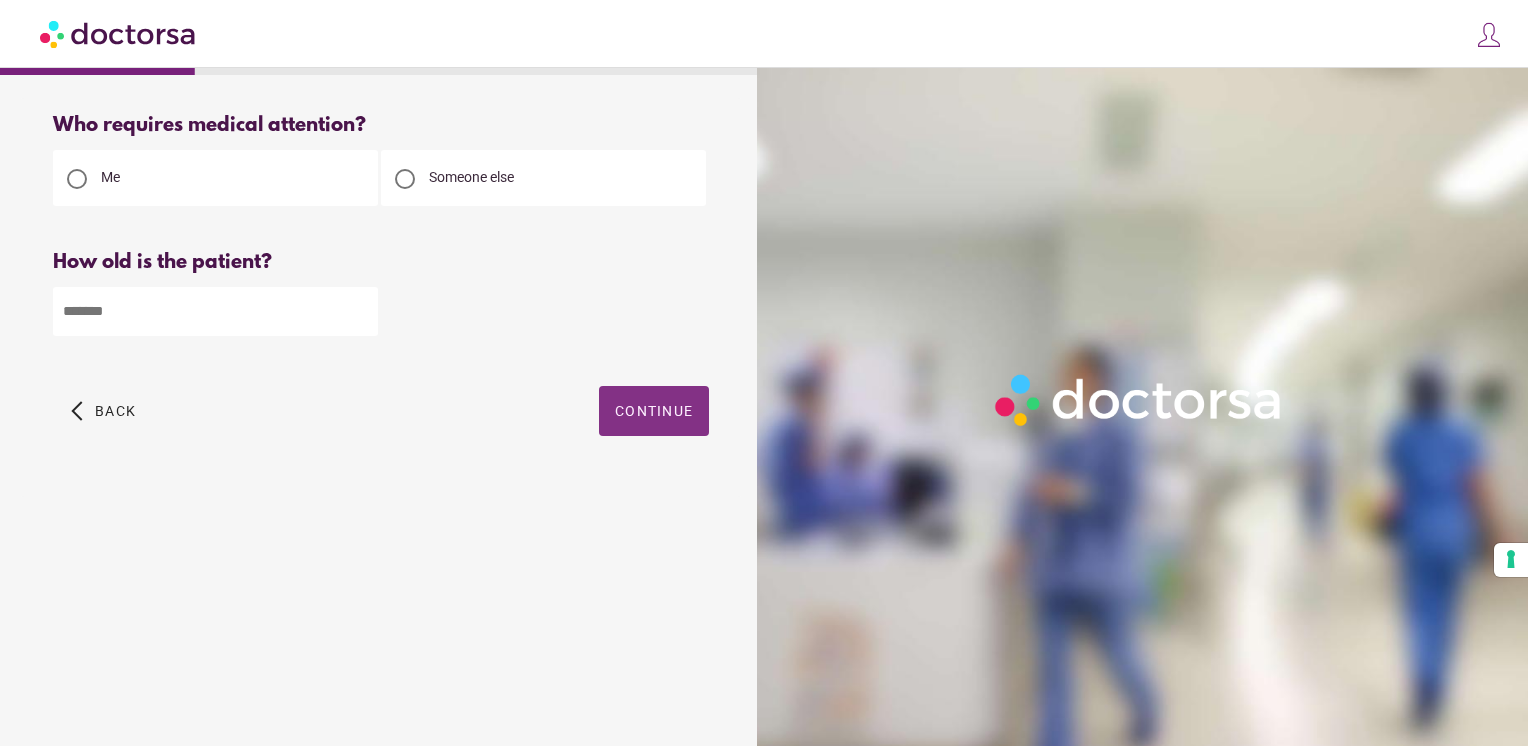 type on "**" 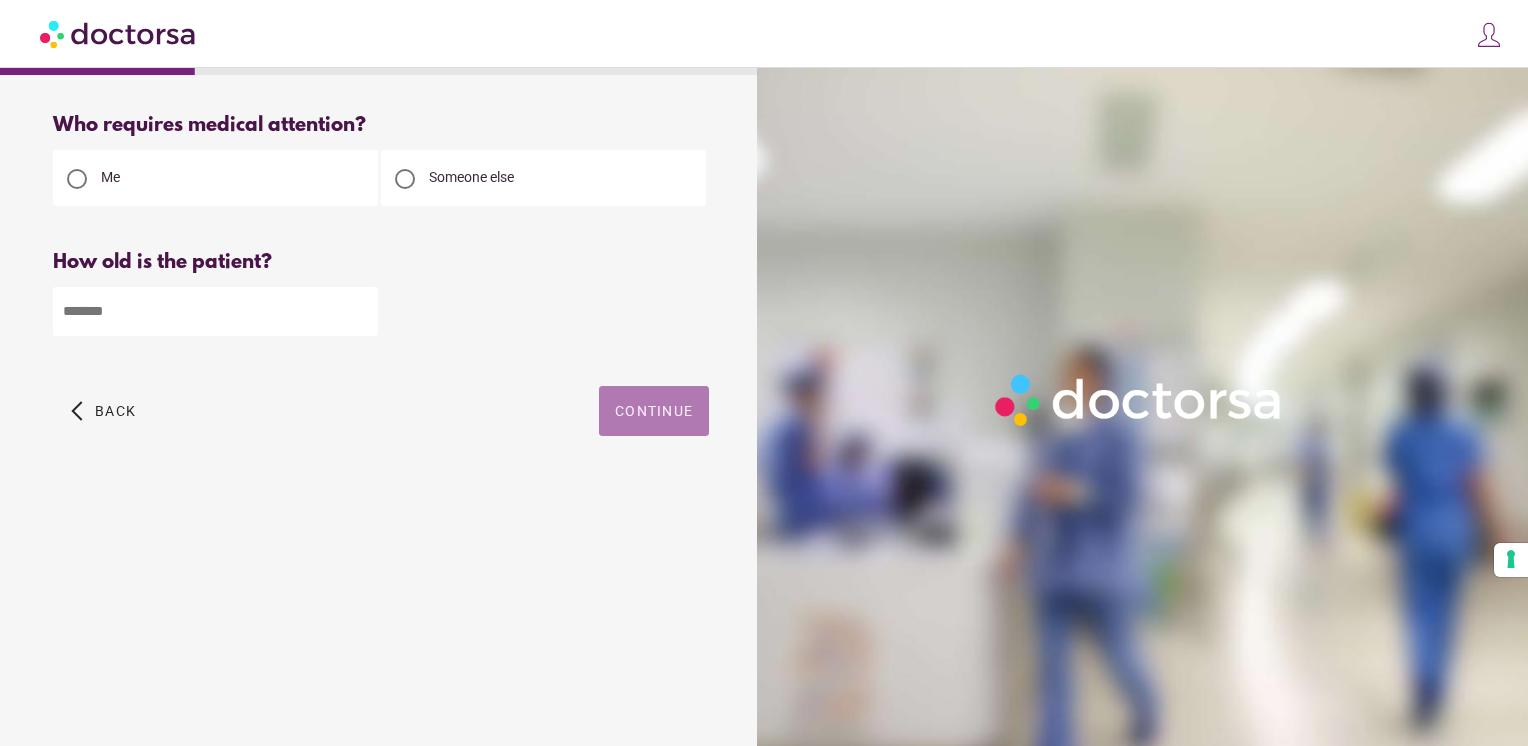 click at bounding box center [654, 411] 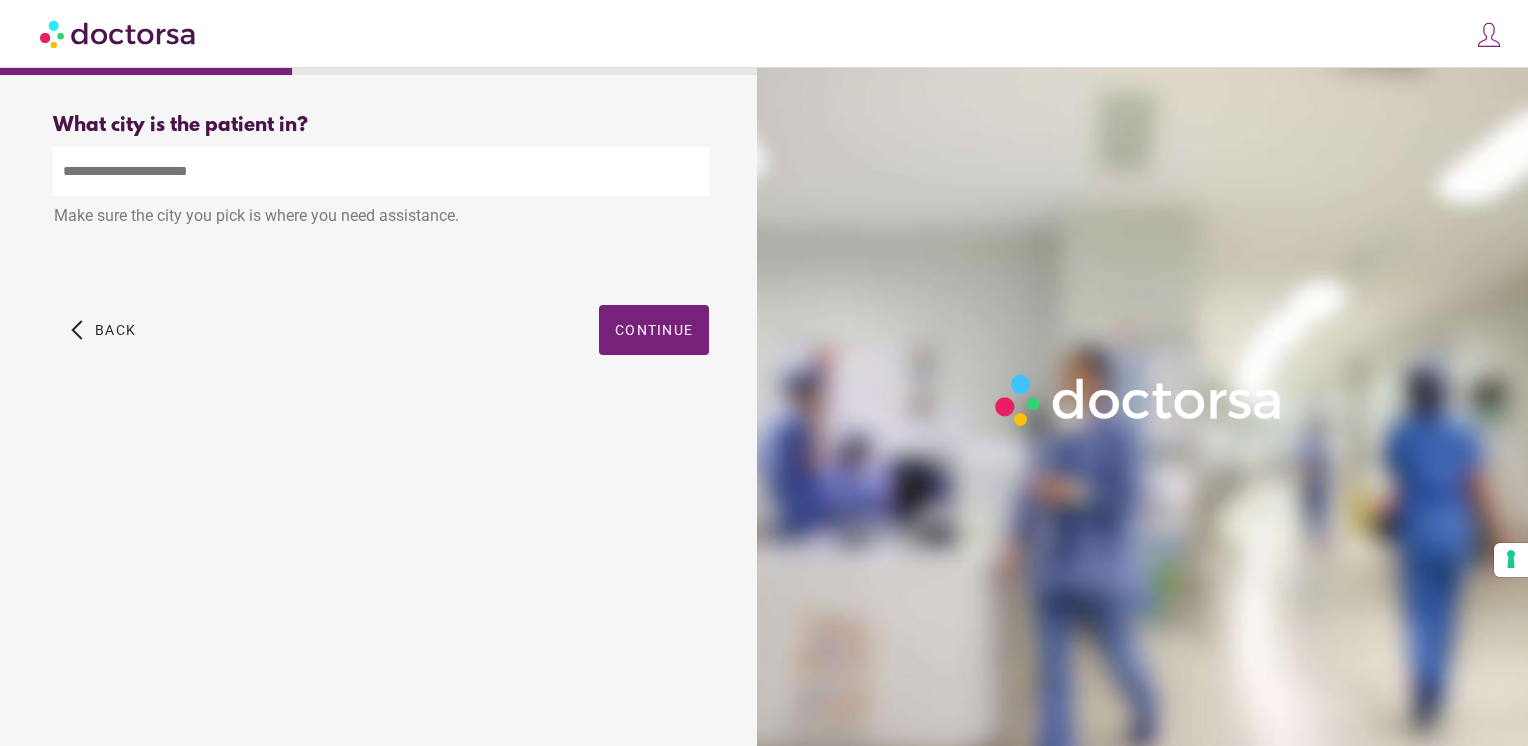 drag, startPoint x: 189, startPoint y: 165, endPoint x: 148, endPoint y: 175, distance: 42.201897 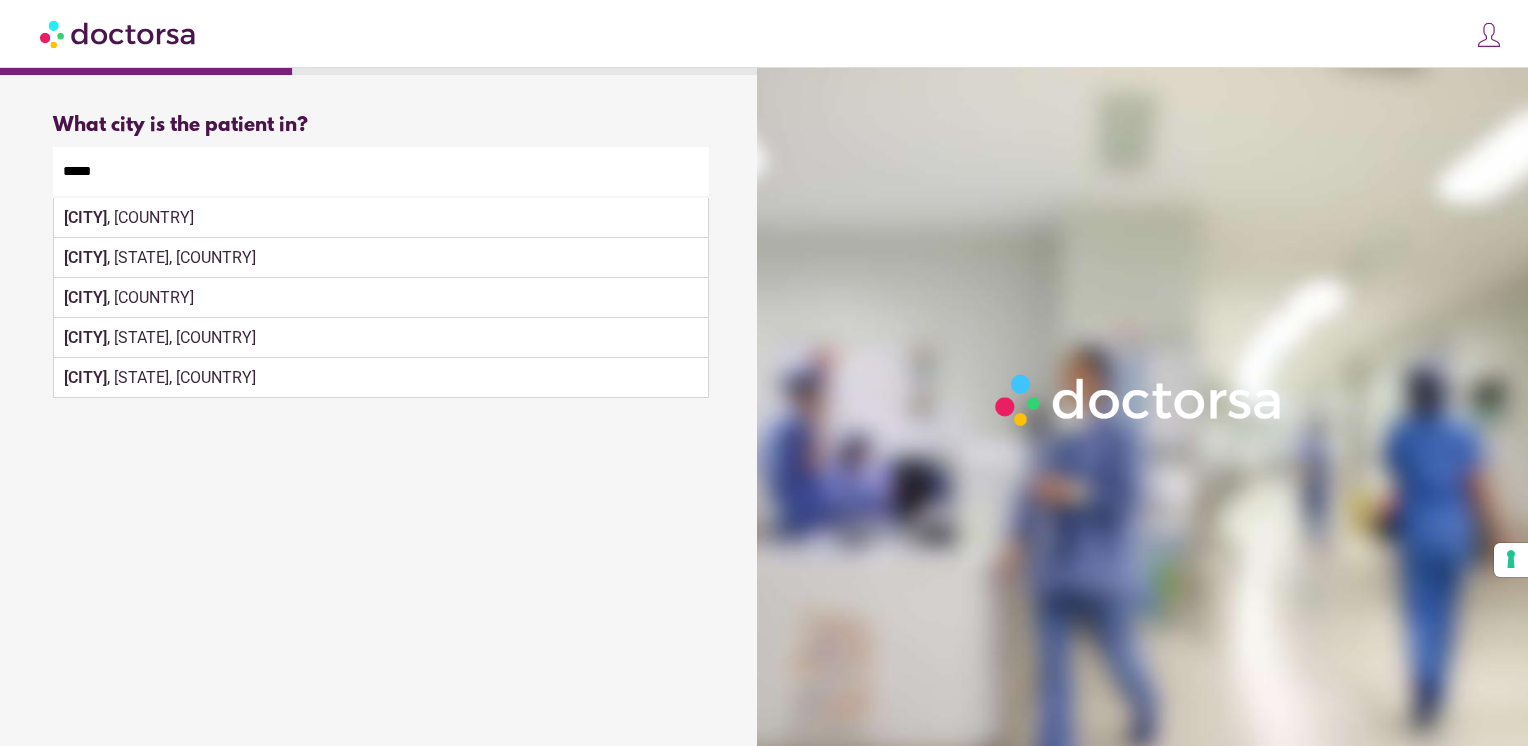 click on "*****" at bounding box center [381, 171] 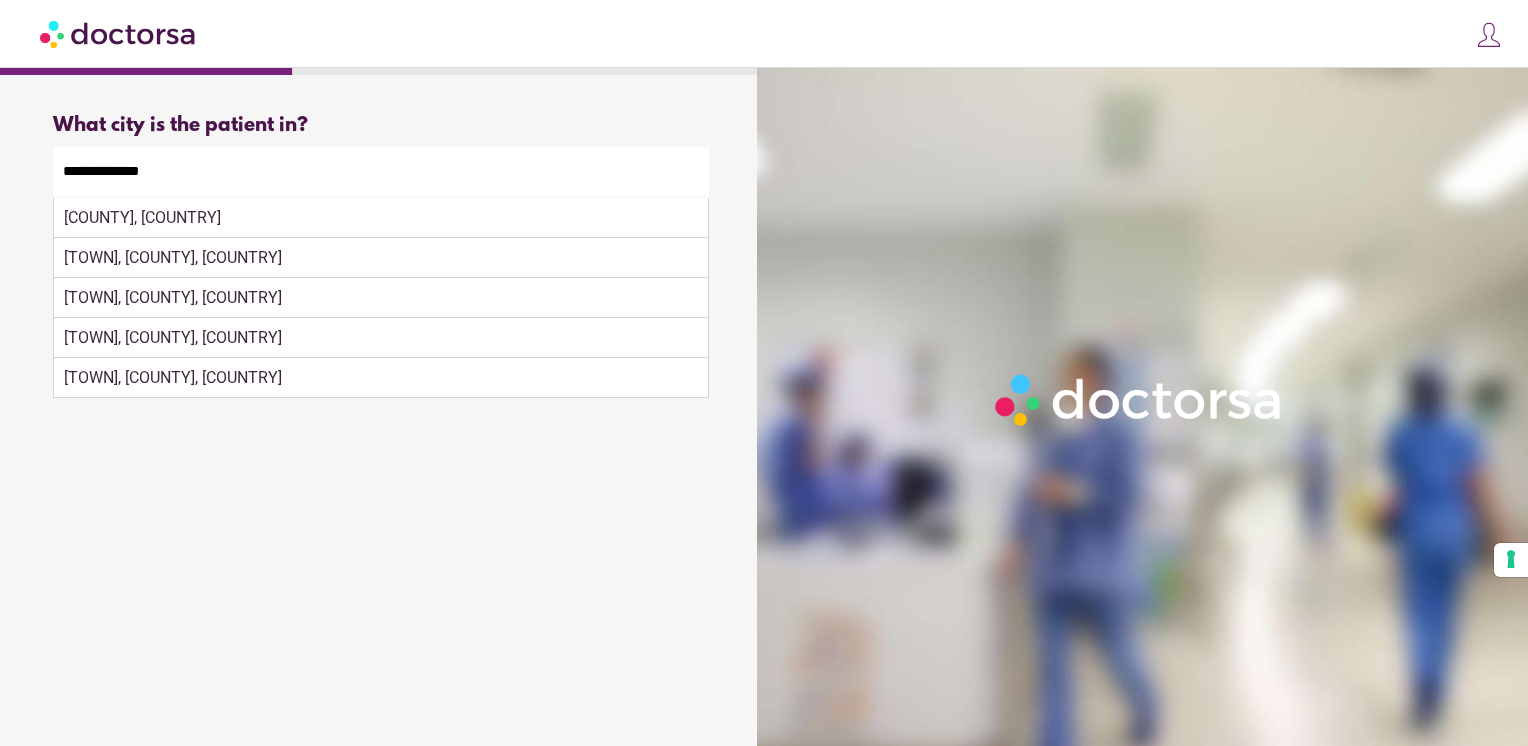click on "Sligo, Ireland" at bounding box center (381, 218) 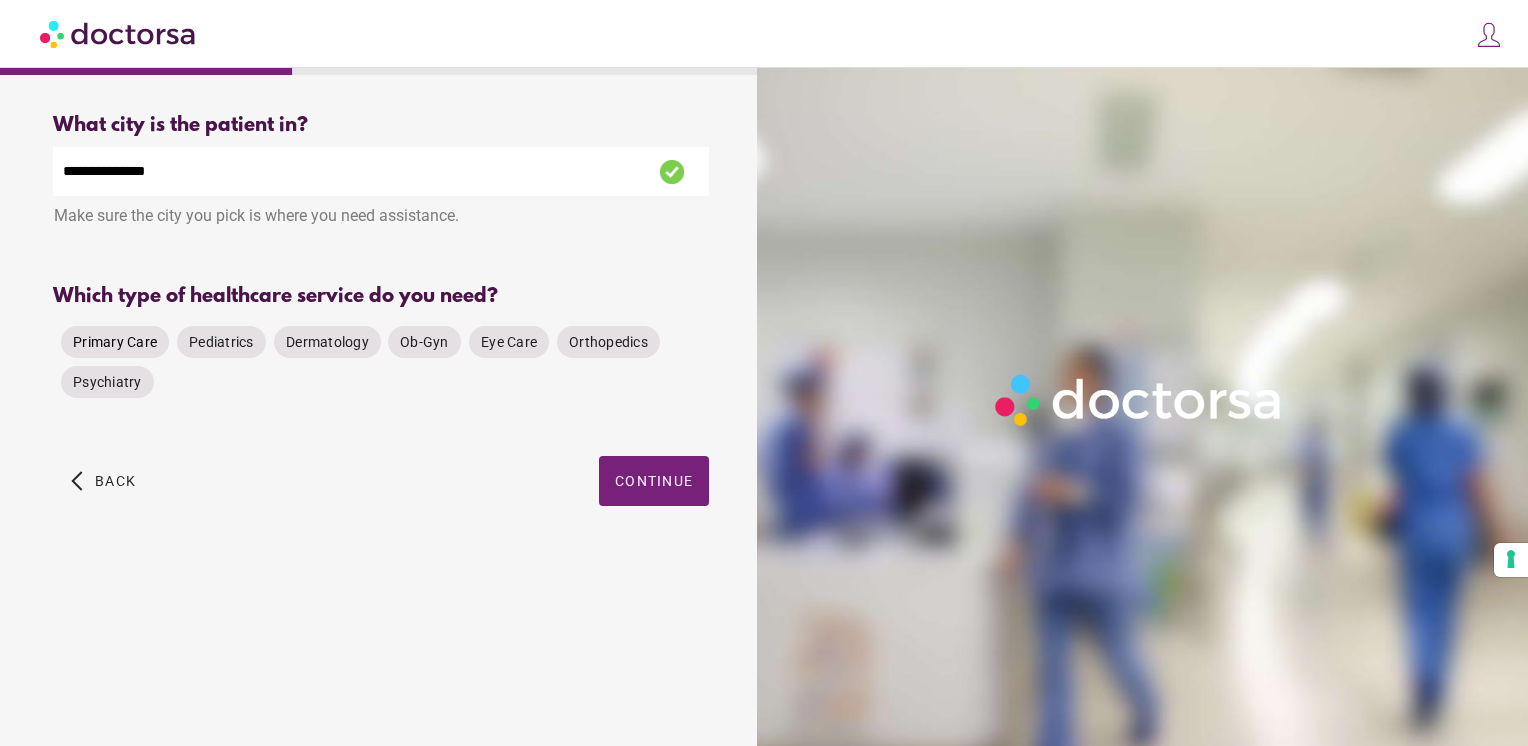 click on "Primary Care" at bounding box center (115, 342) 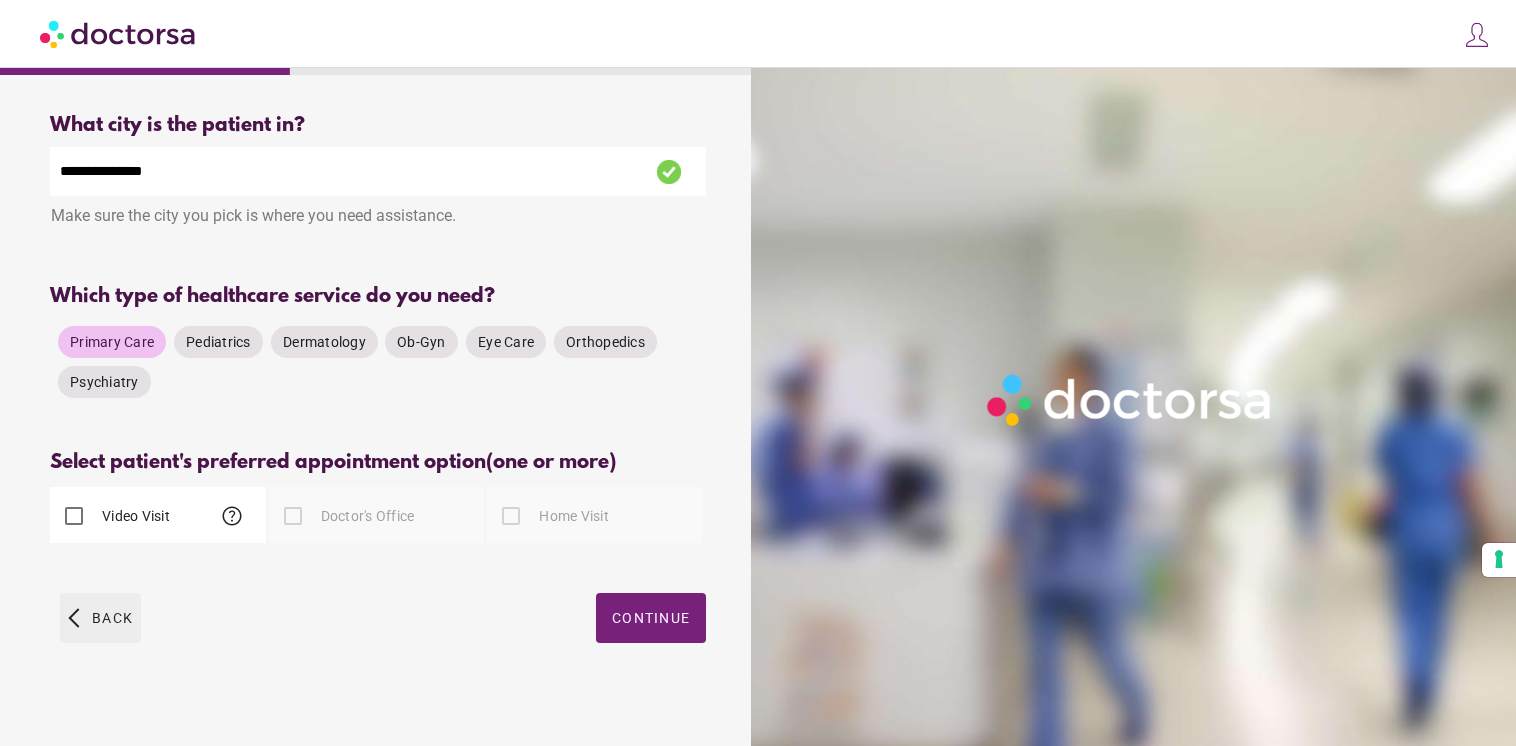 click at bounding box center [100, 618] 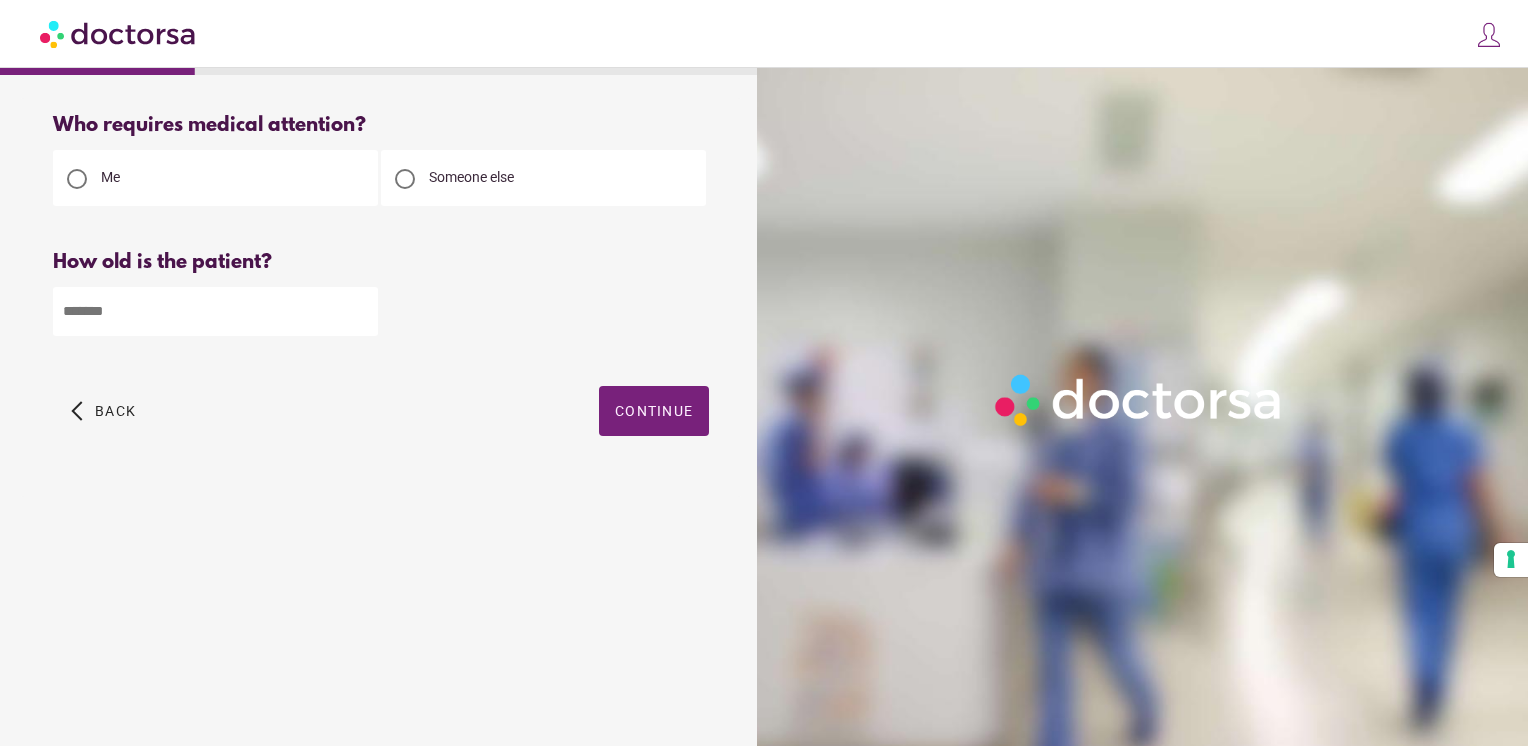 click on "What brings you in?
Get Urgent Care
Immediate primary care, 24/7
help
Set up an appointment
Same day or later needs
help help   Me **" at bounding box center (381, 399) 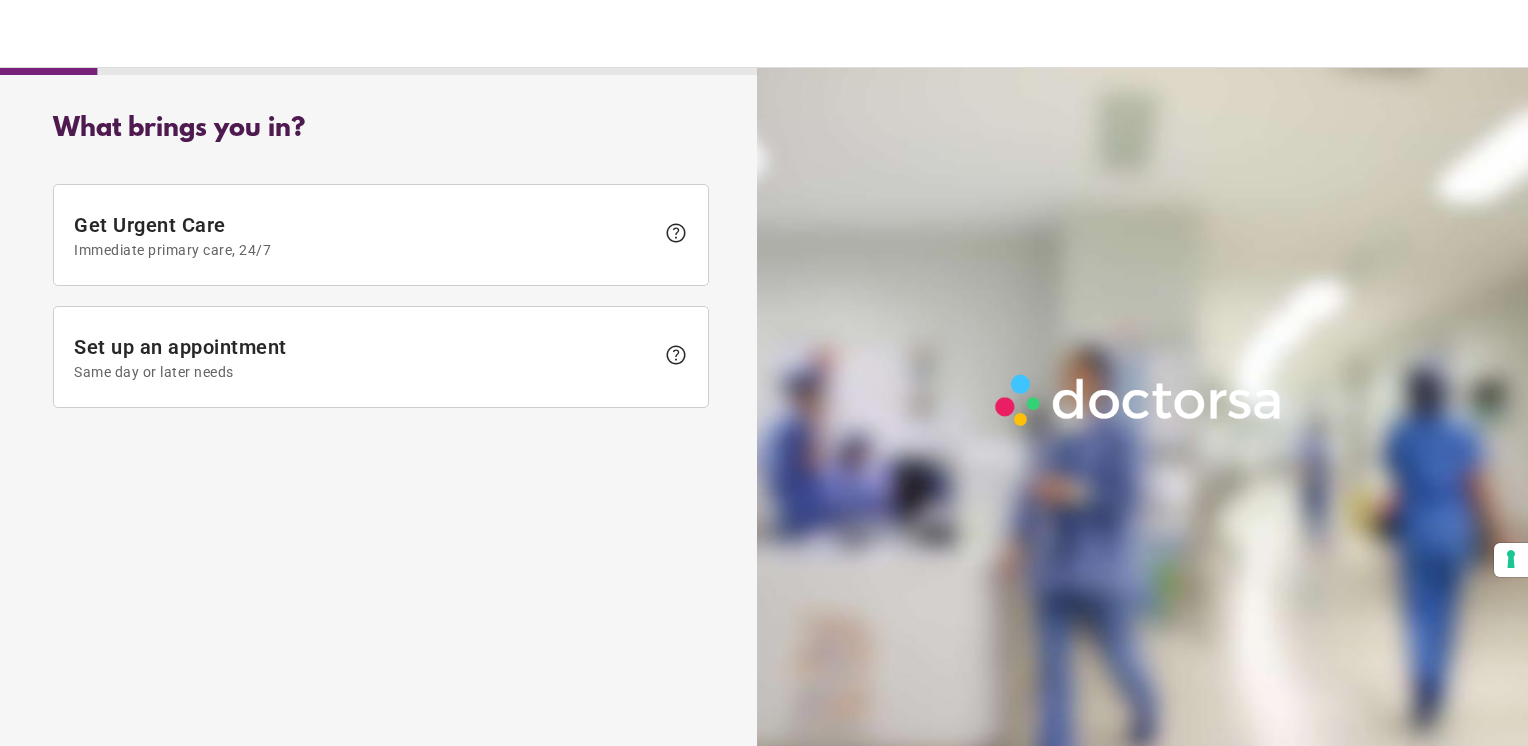 scroll, scrollTop: 0, scrollLeft: 0, axis: both 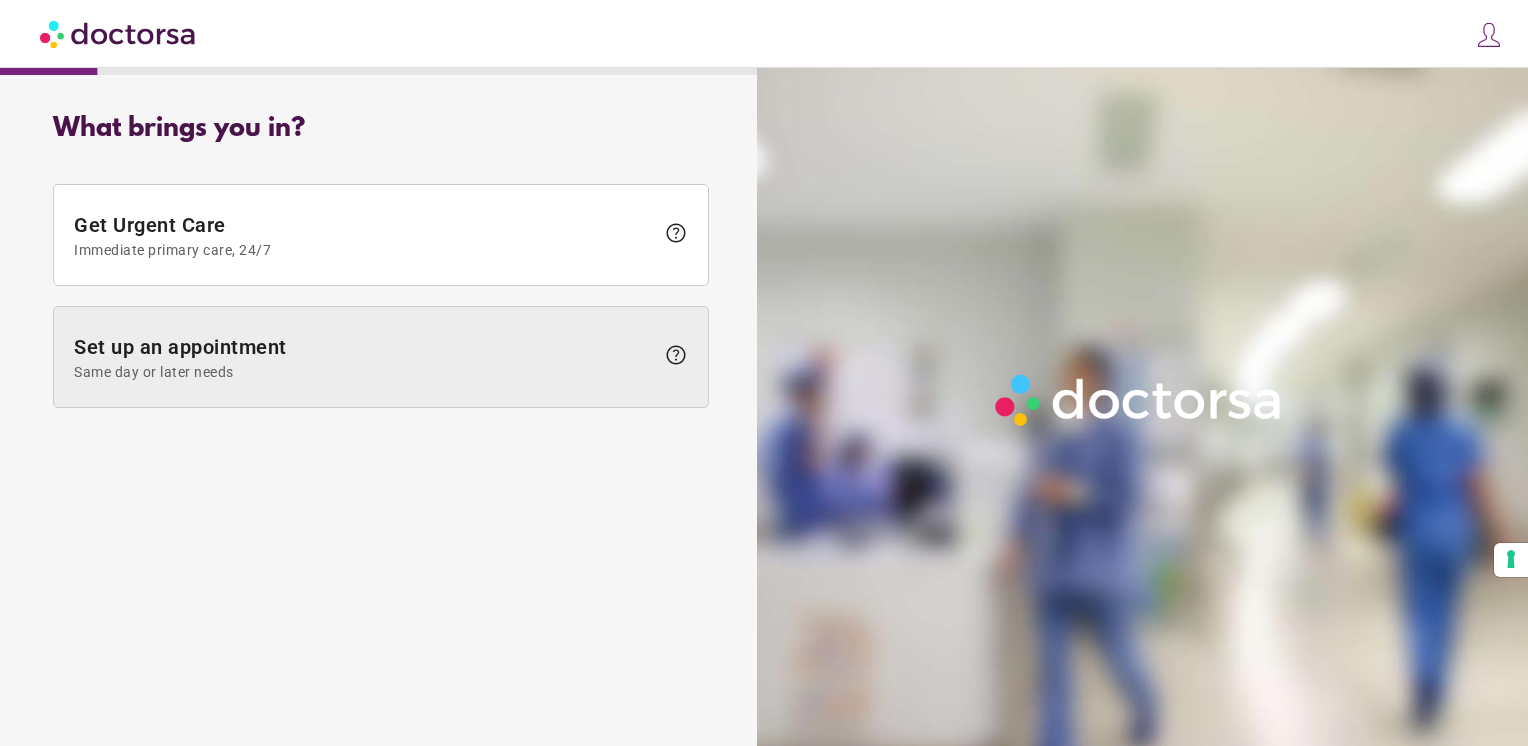 click on "help" at bounding box center (676, 355) 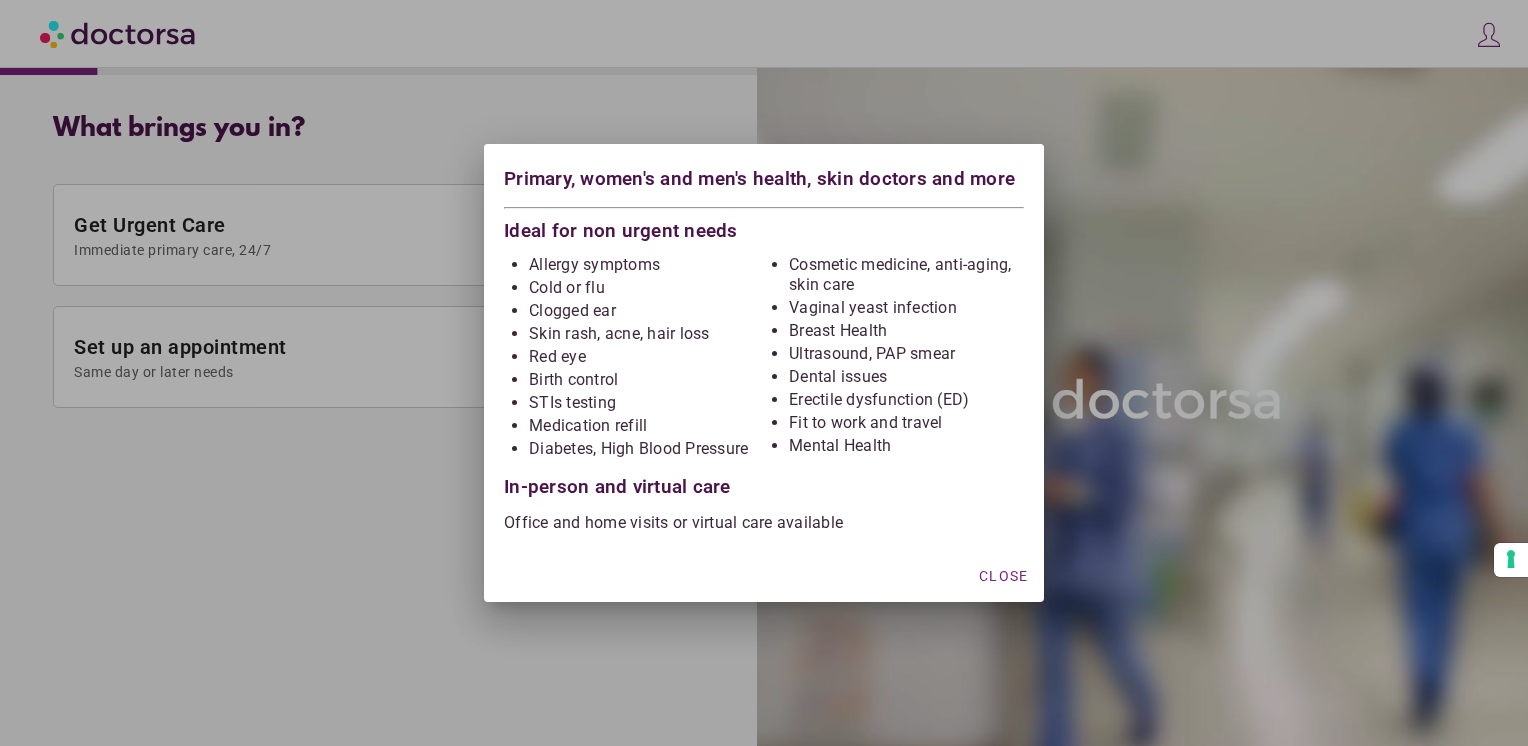 click at bounding box center [764, 373] 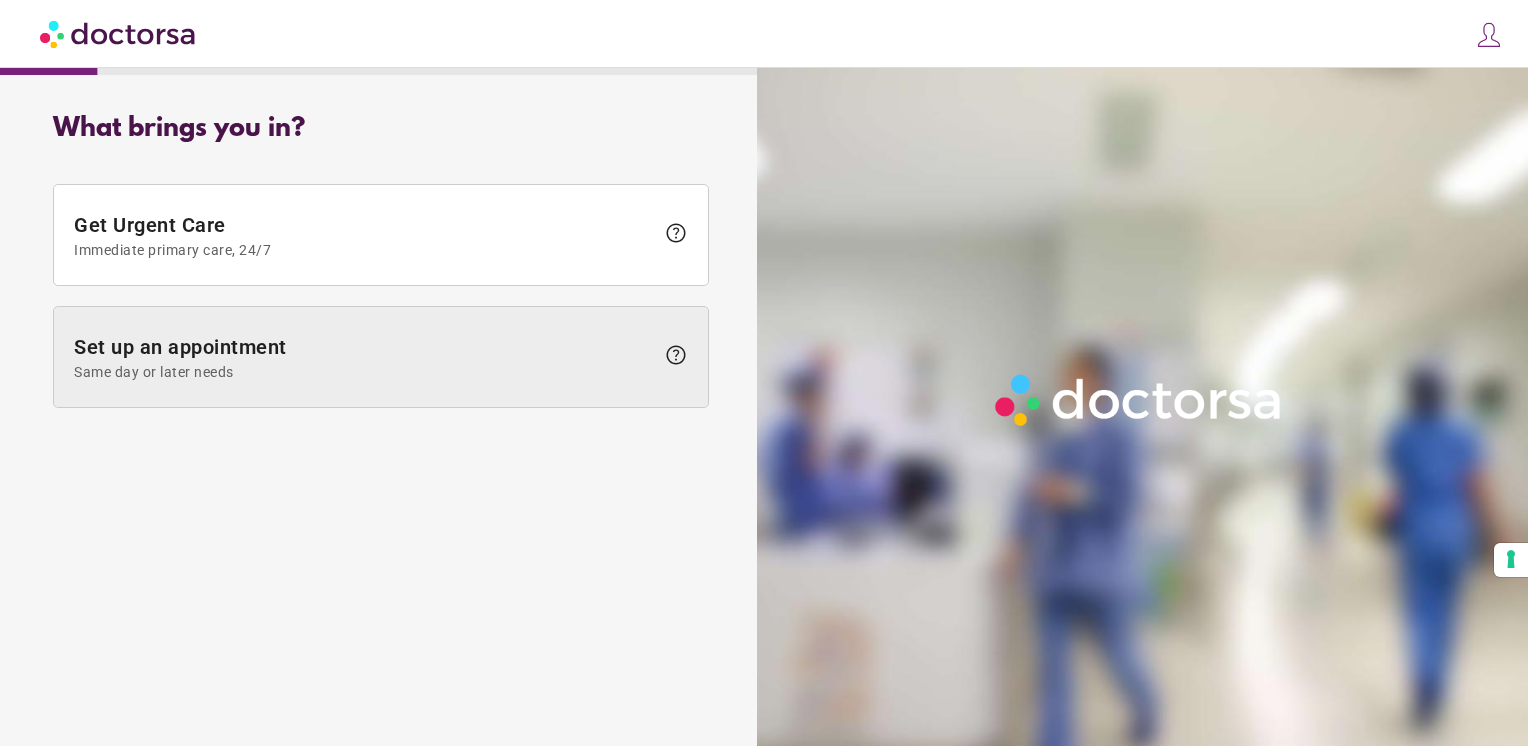 drag, startPoint x: 416, startPoint y: 515, endPoint x: 675, endPoint y: 344, distance: 310.35785 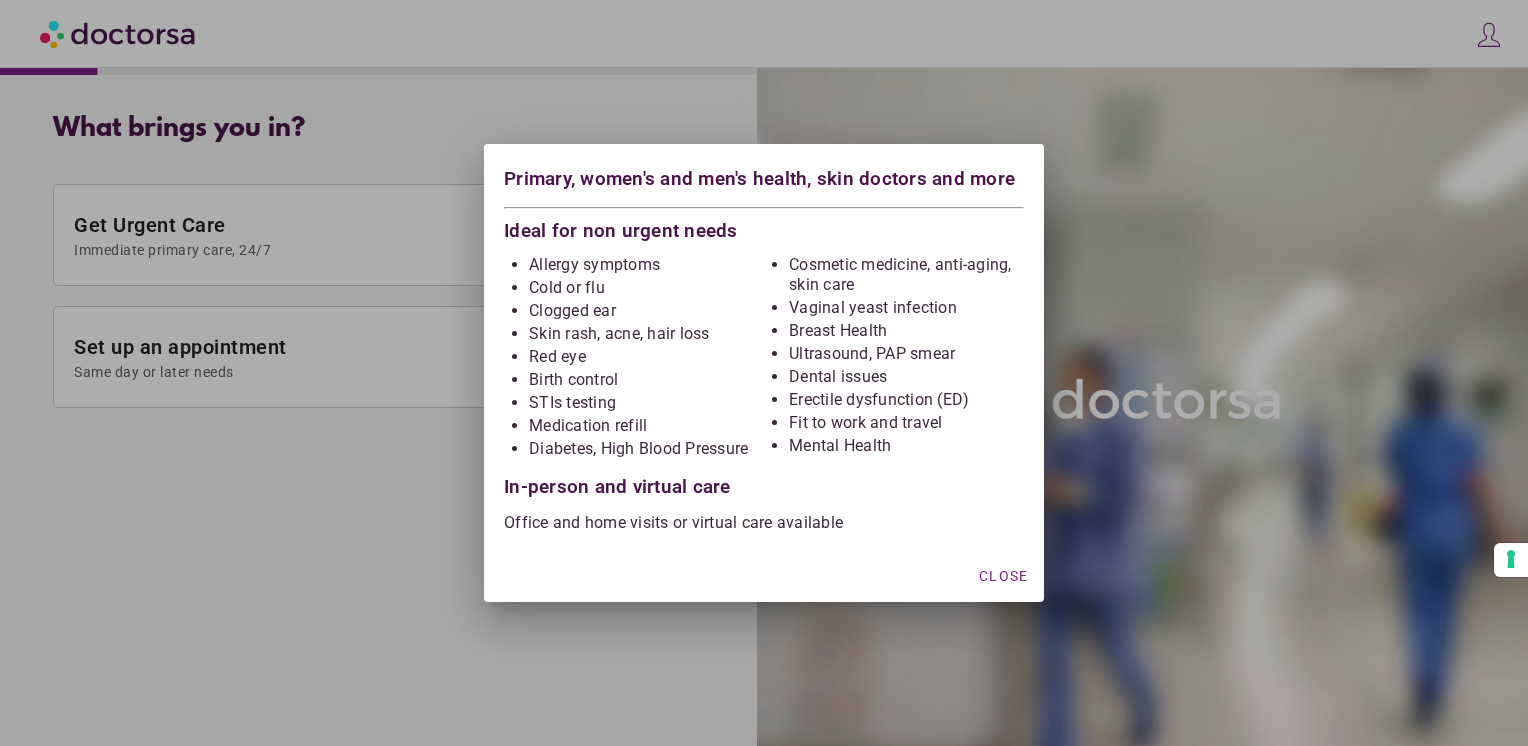 click at bounding box center (764, 373) 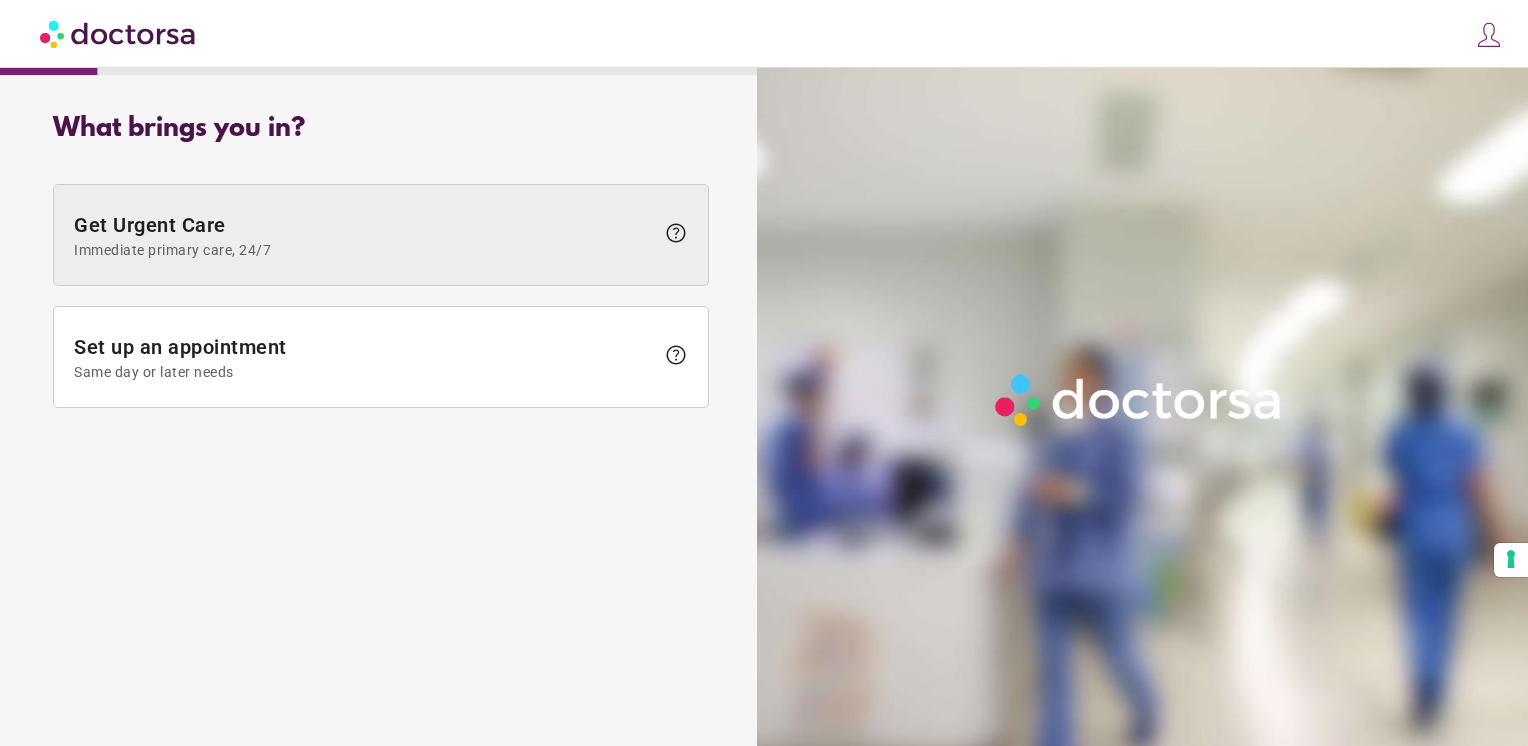 click on "help" at bounding box center (676, 233) 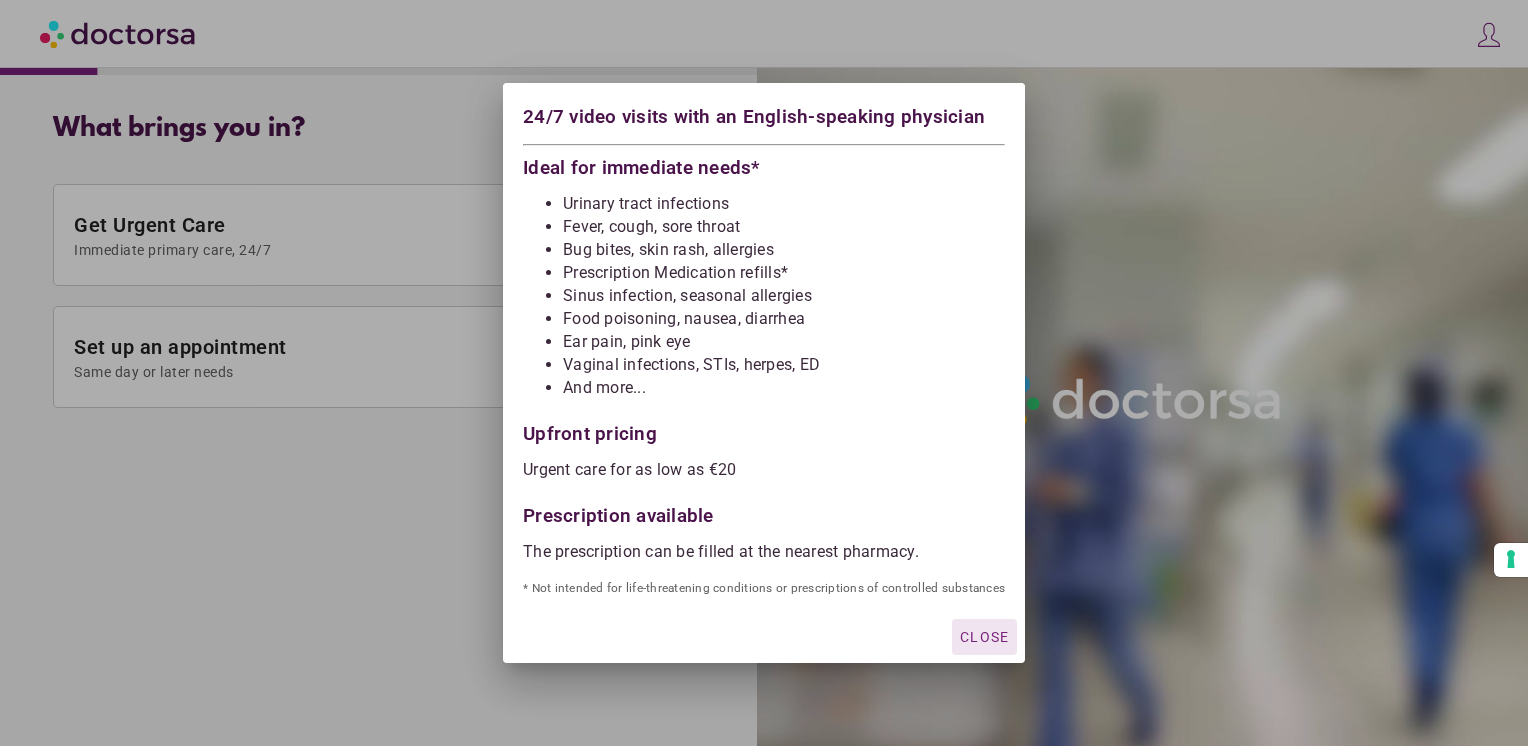 click at bounding box center [764, 373] 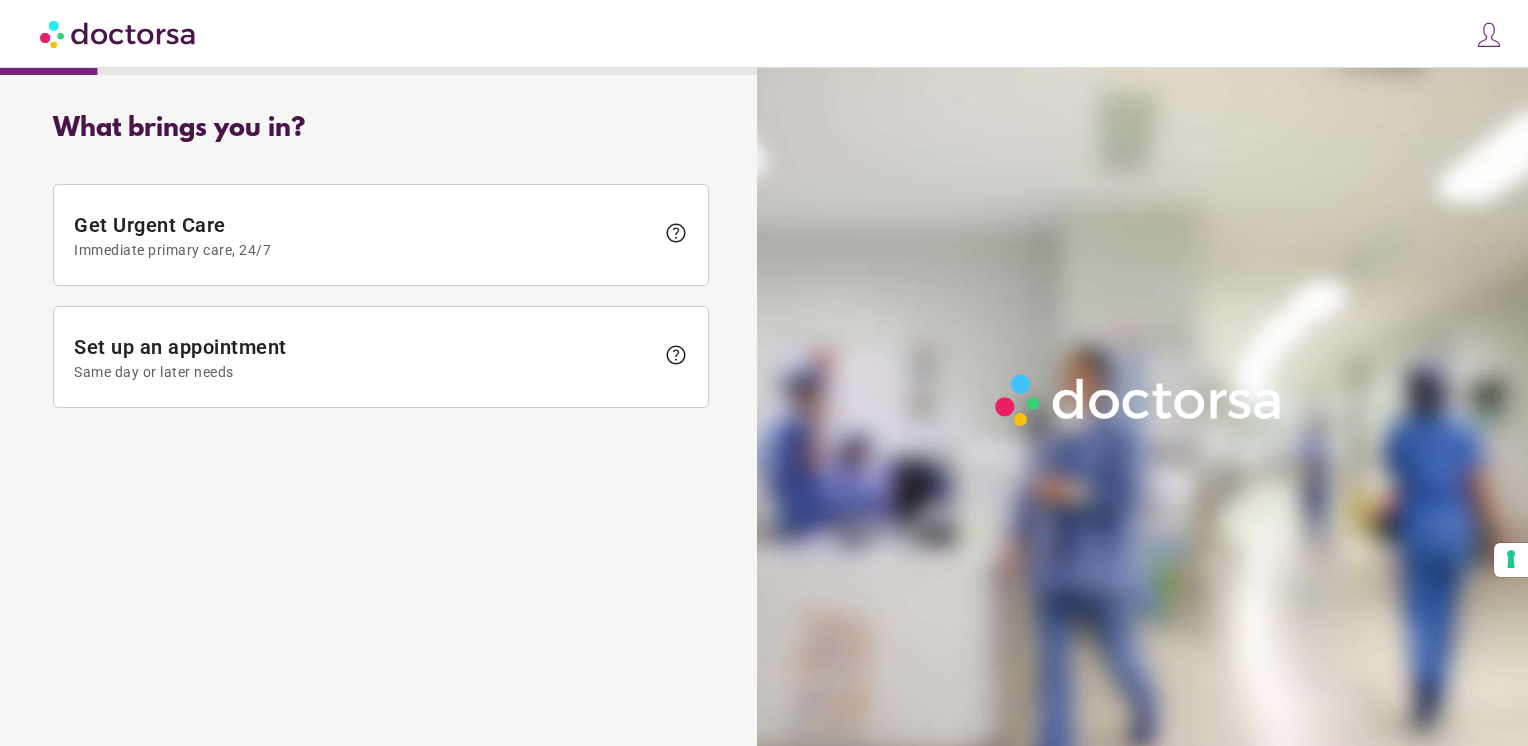 click on "**********" at bounding box center [764, 373] 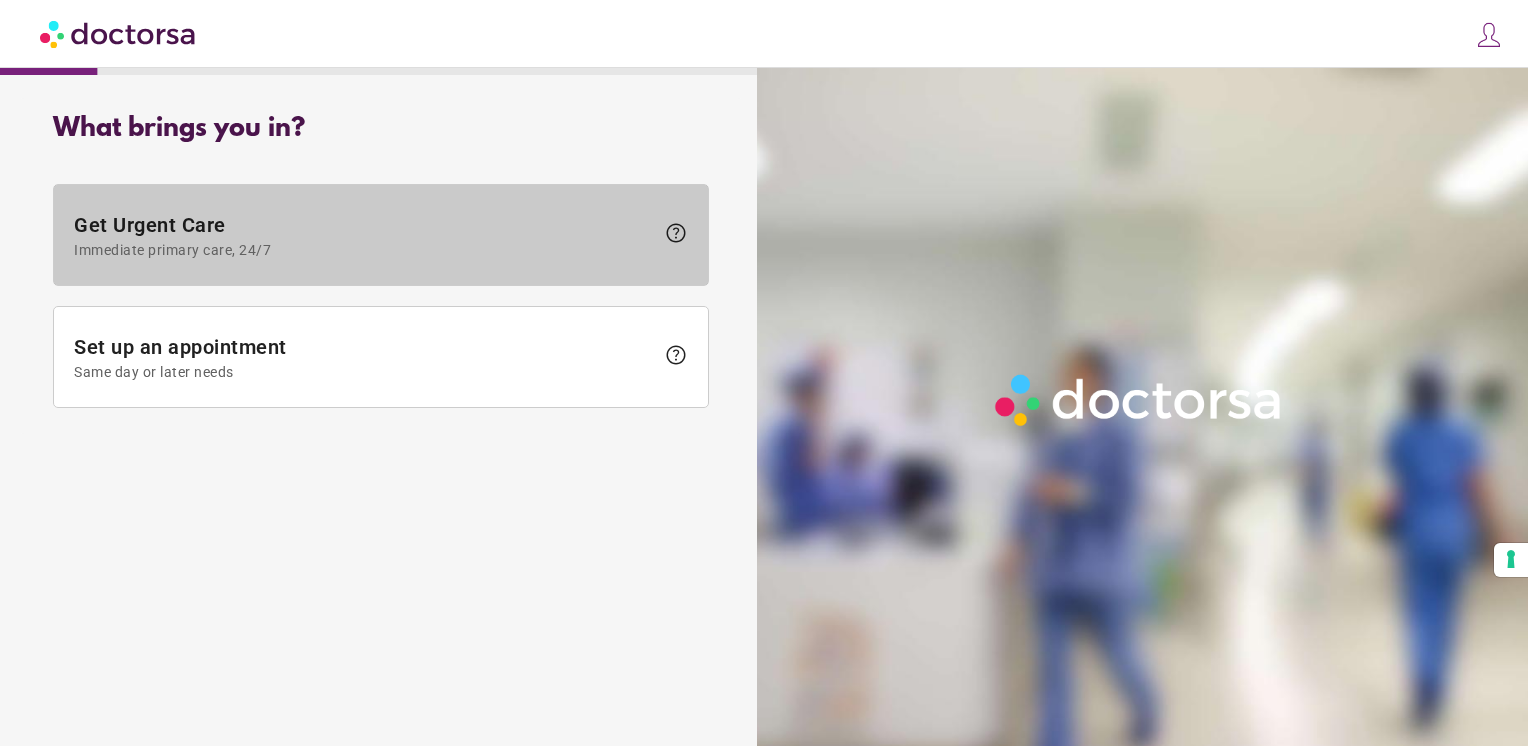 click on "Get Urgent Care
Immediate primary care, 24/7" at bounding box center (364, 235) 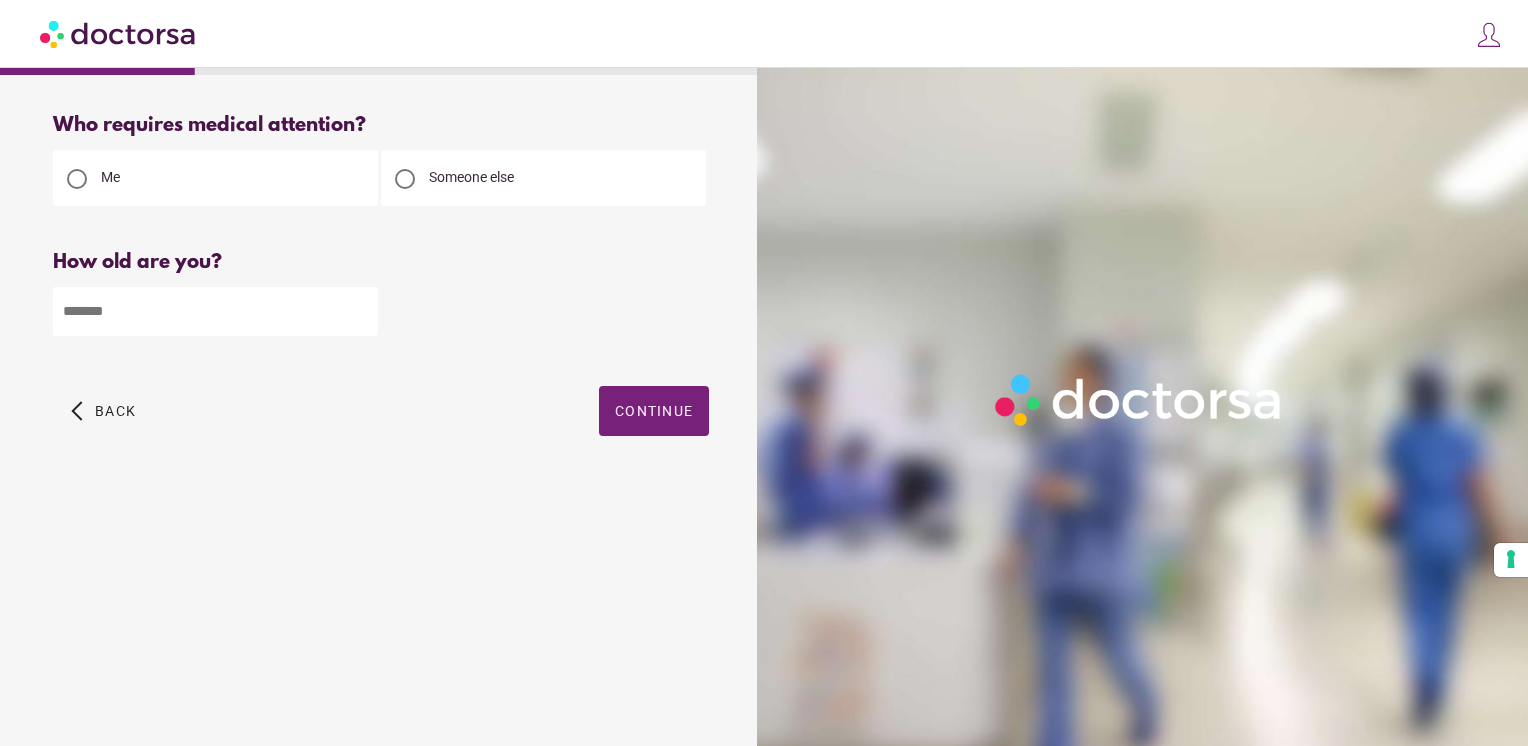 click at bounding box center [405, 179] 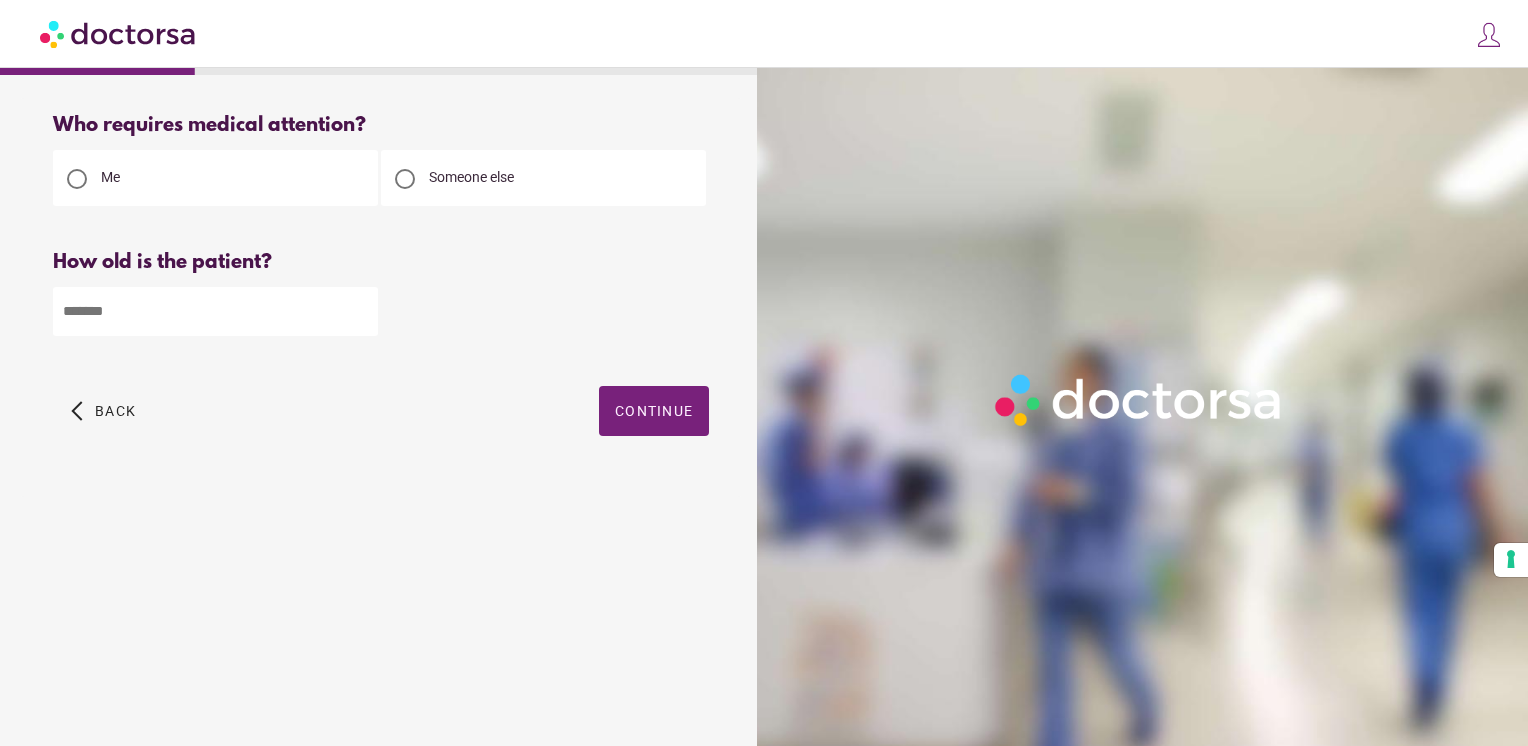 click at bounding box center (215, 311) 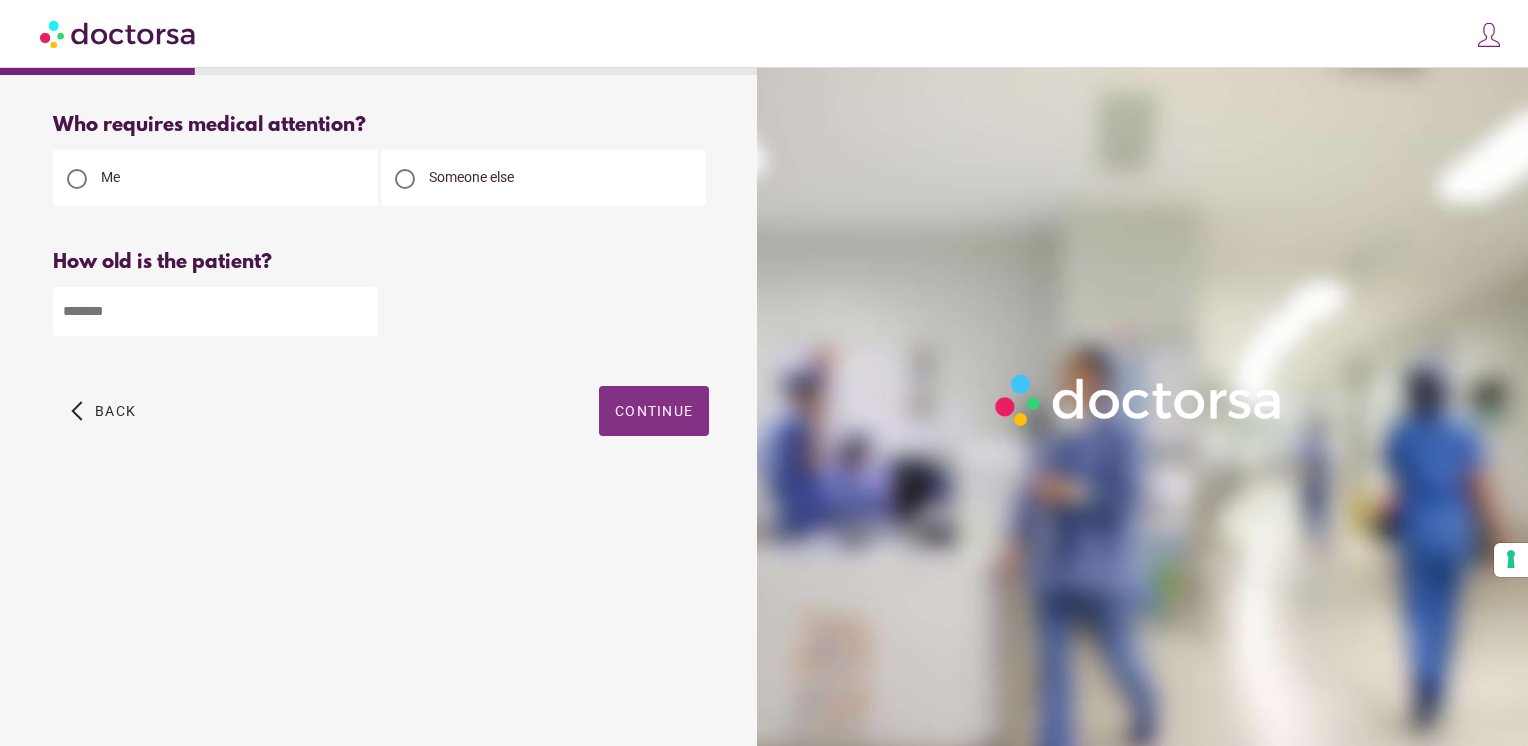 type on "**" 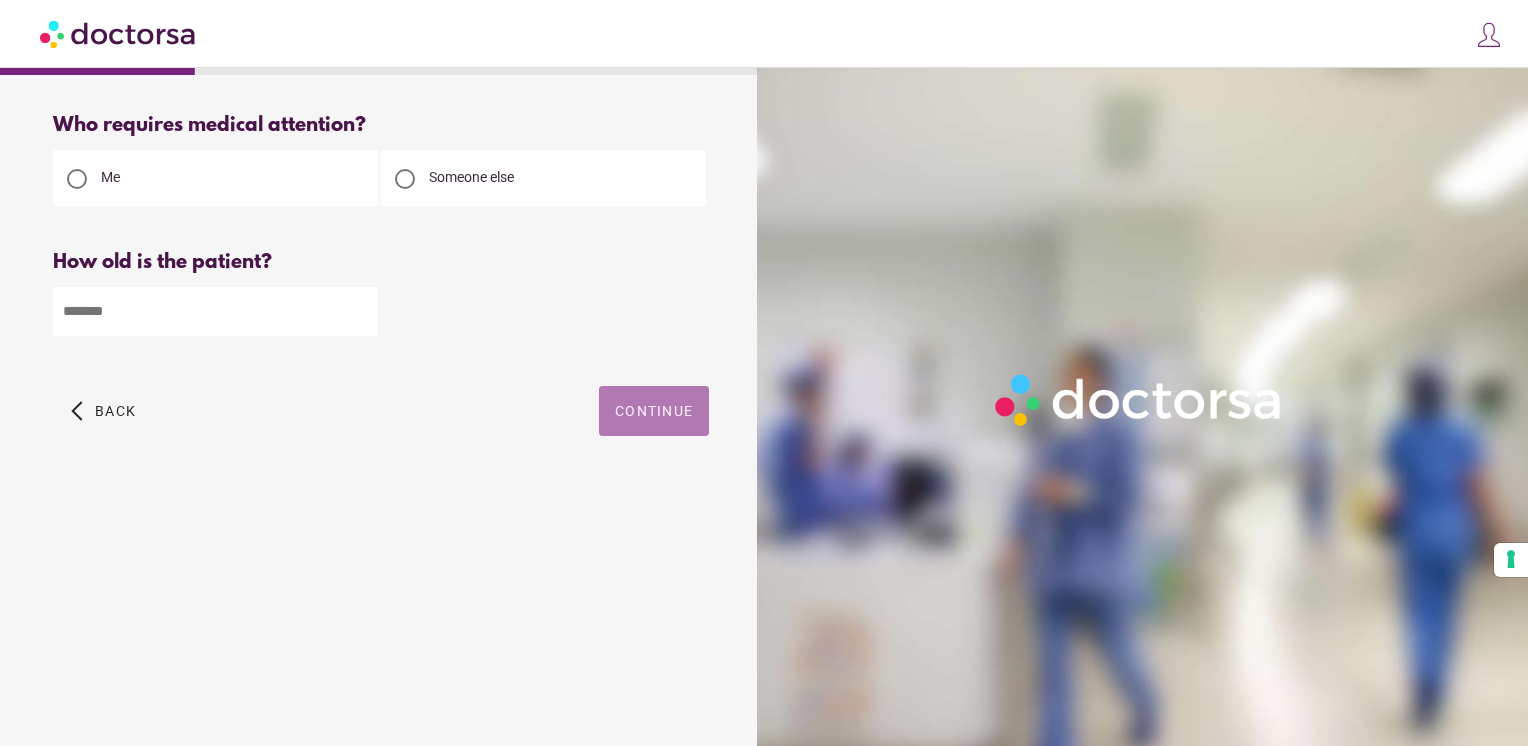 click on "Continue" at bounding box center (654, 411) 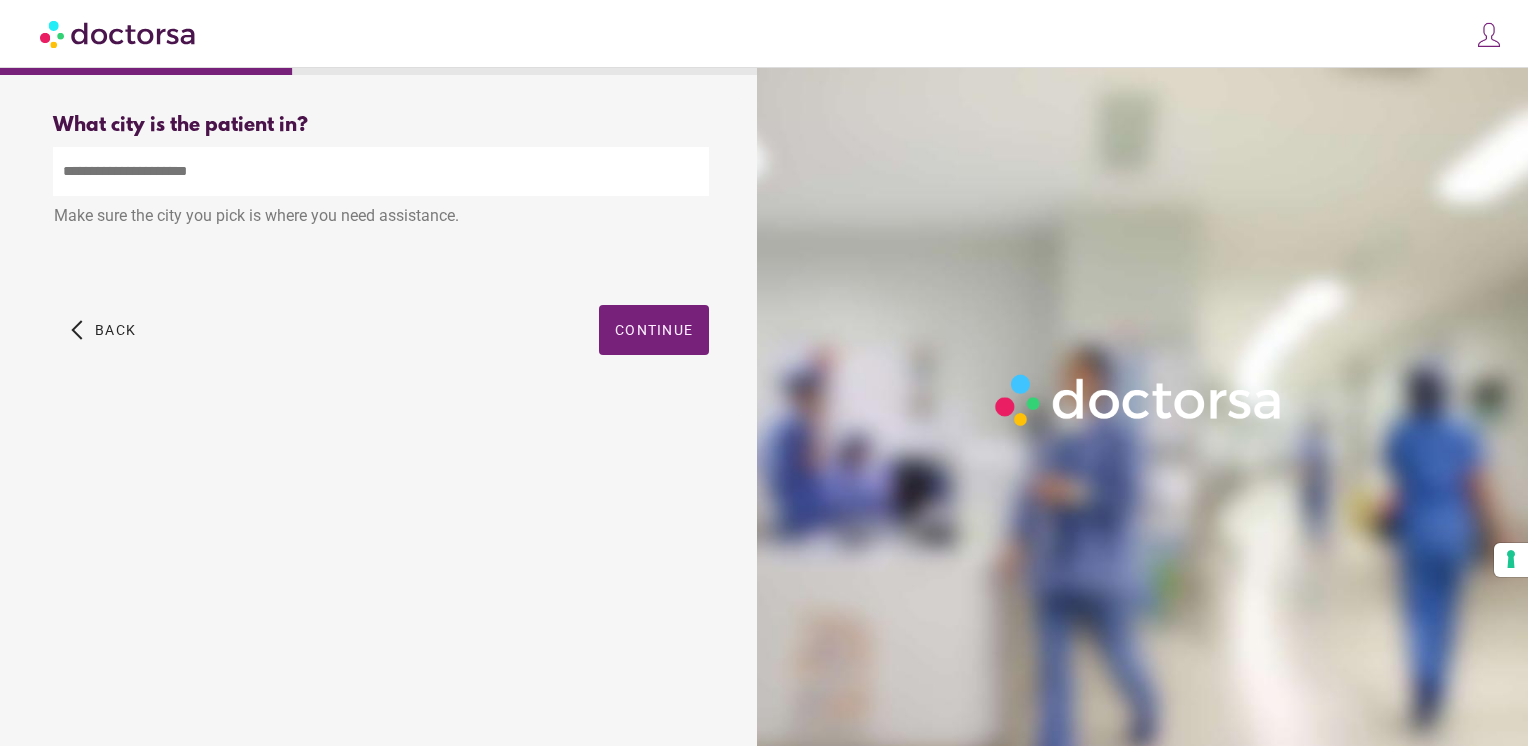 click at bounding box center [381, 171] 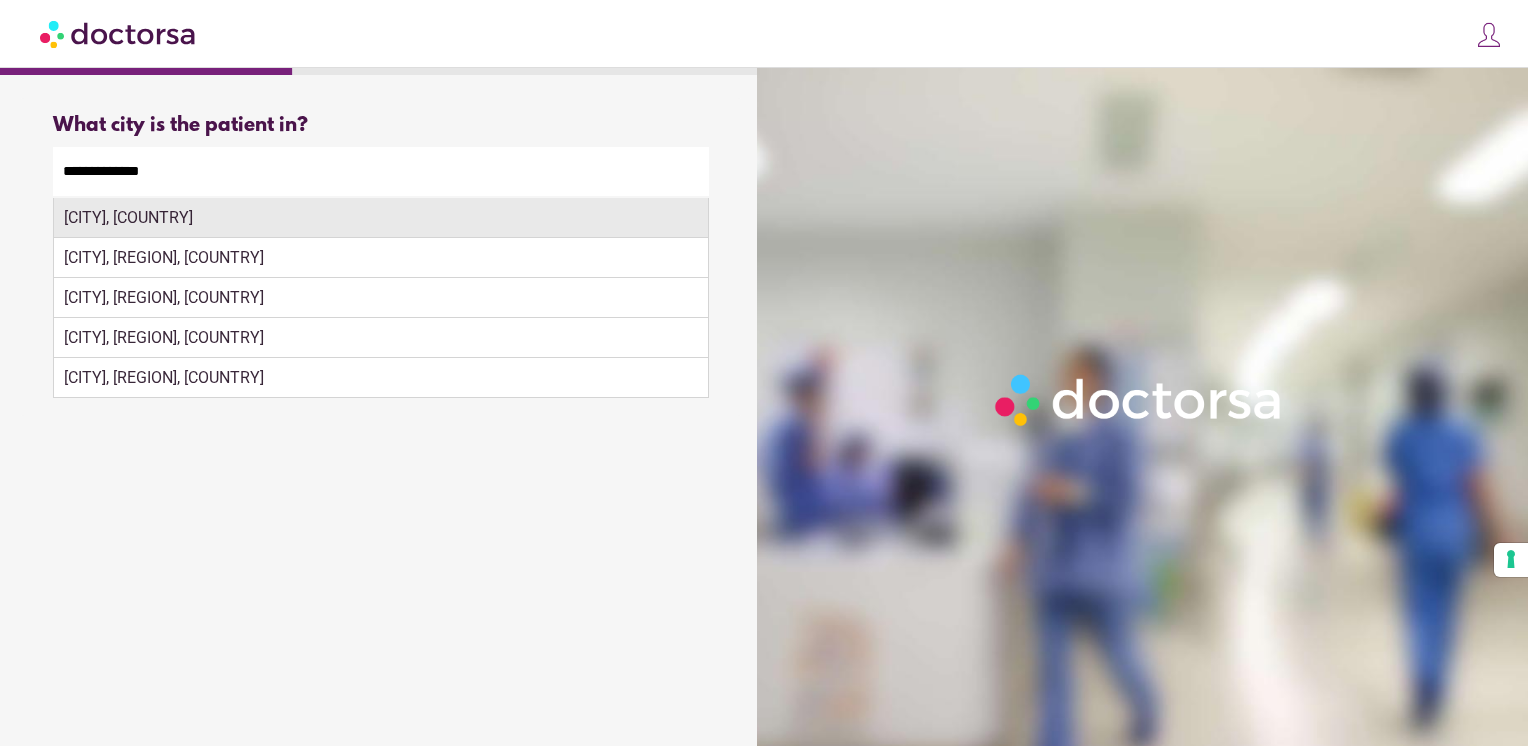 click on "Sligo, Ireland" at bounding box center [381, 218] 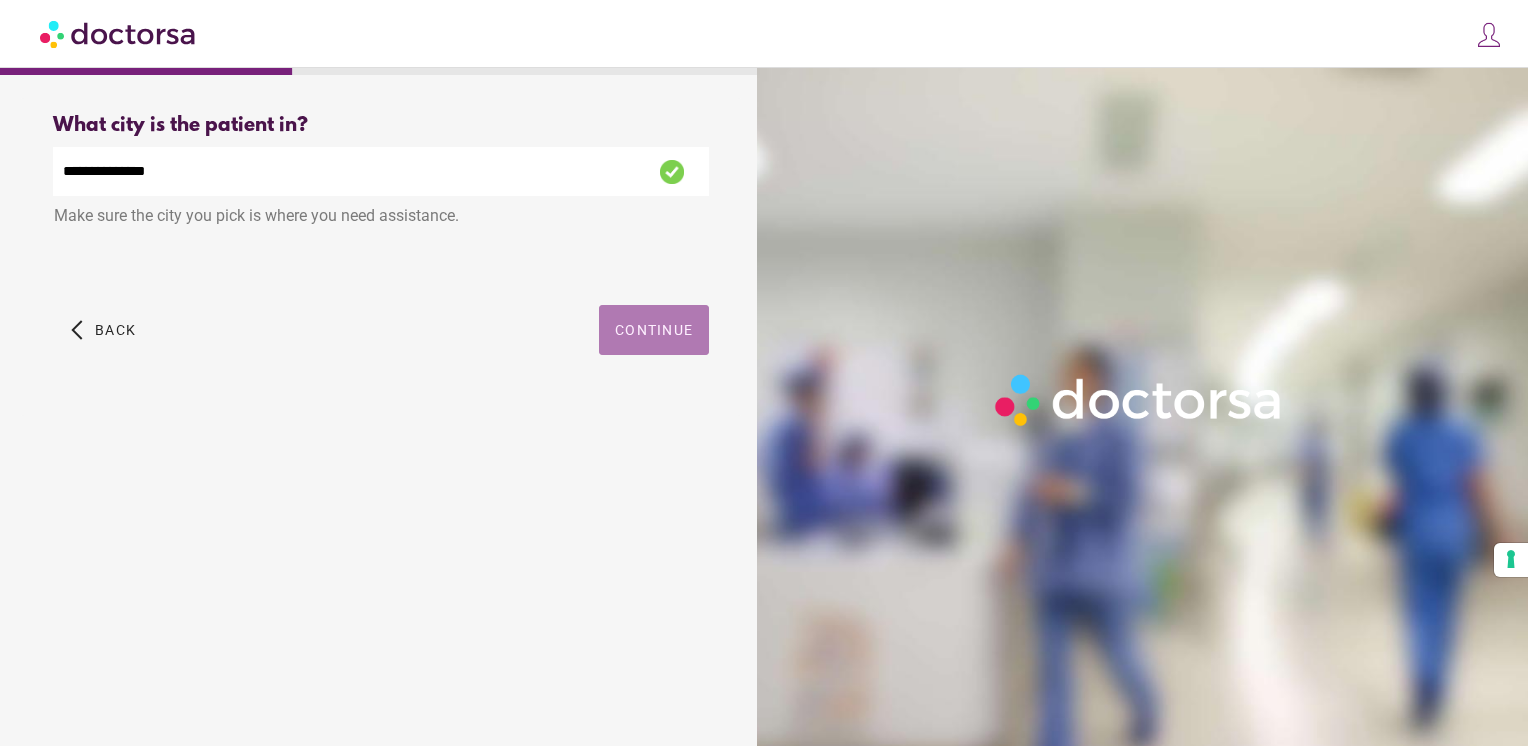 click on "Continue" at bounding box center [654, 330] 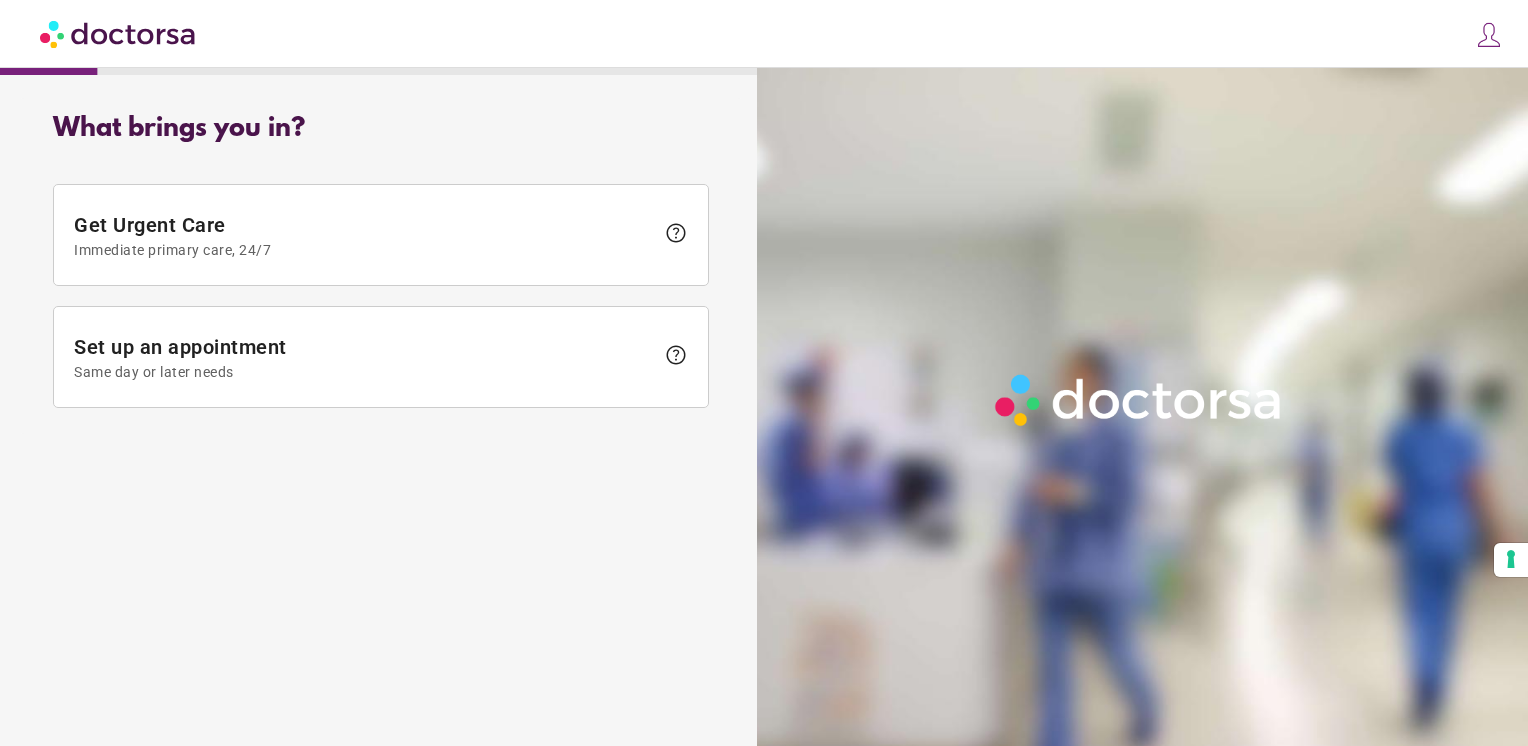 scroll, scrollTop: 0, scrollLeft: 0, axis: both 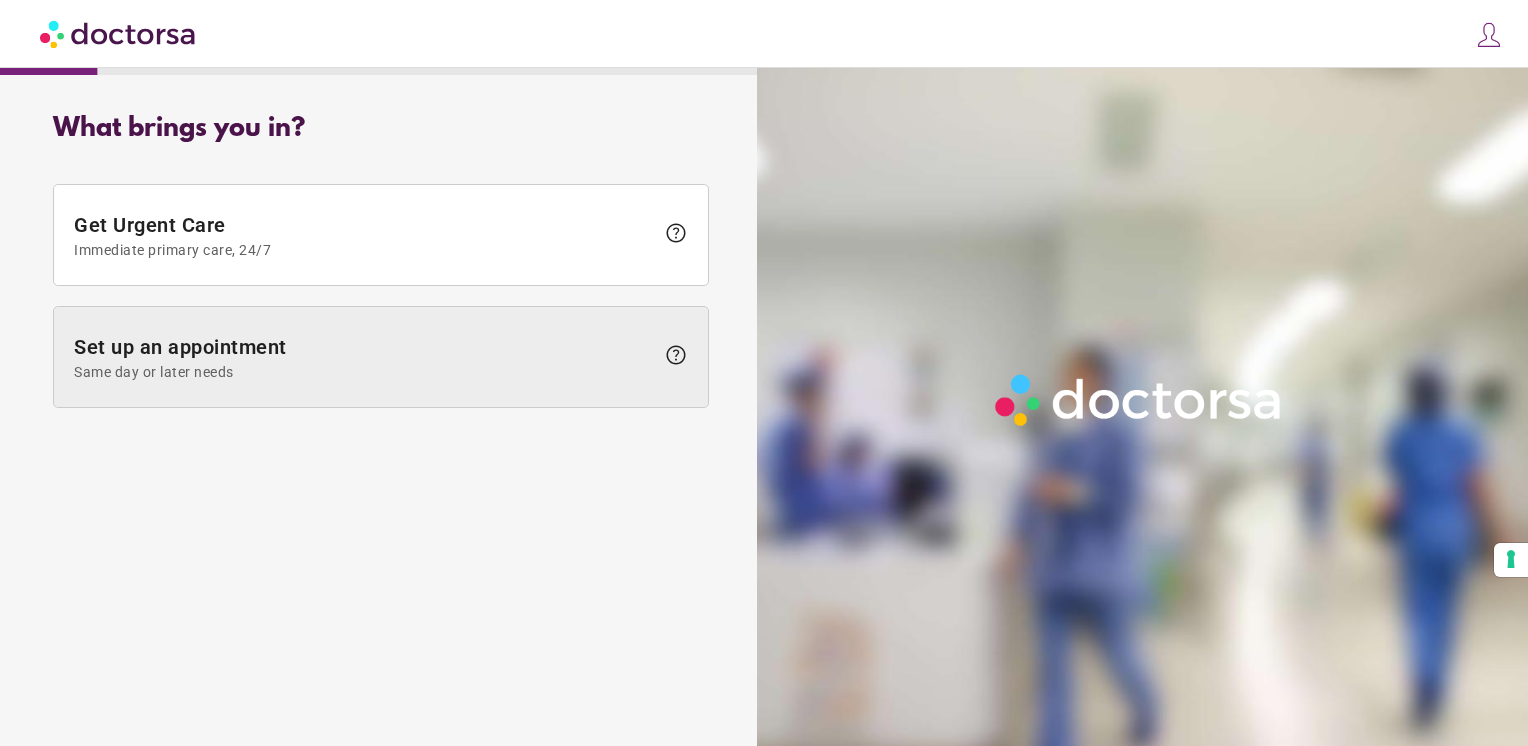 click on "Same day or later needs" at bounding box center (364, 372) 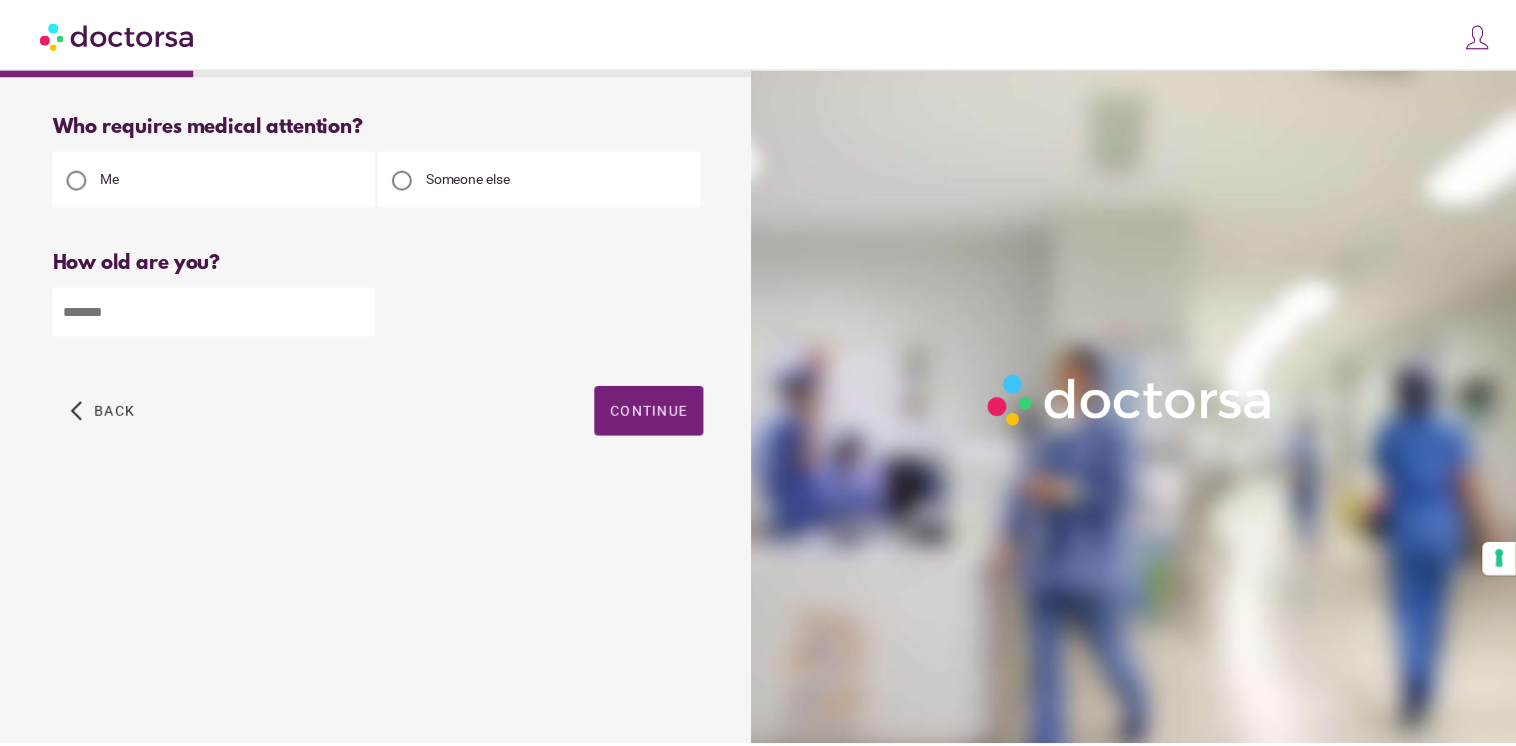 scroll, scrollTop: 0, scrollLeft: 0, axis: both 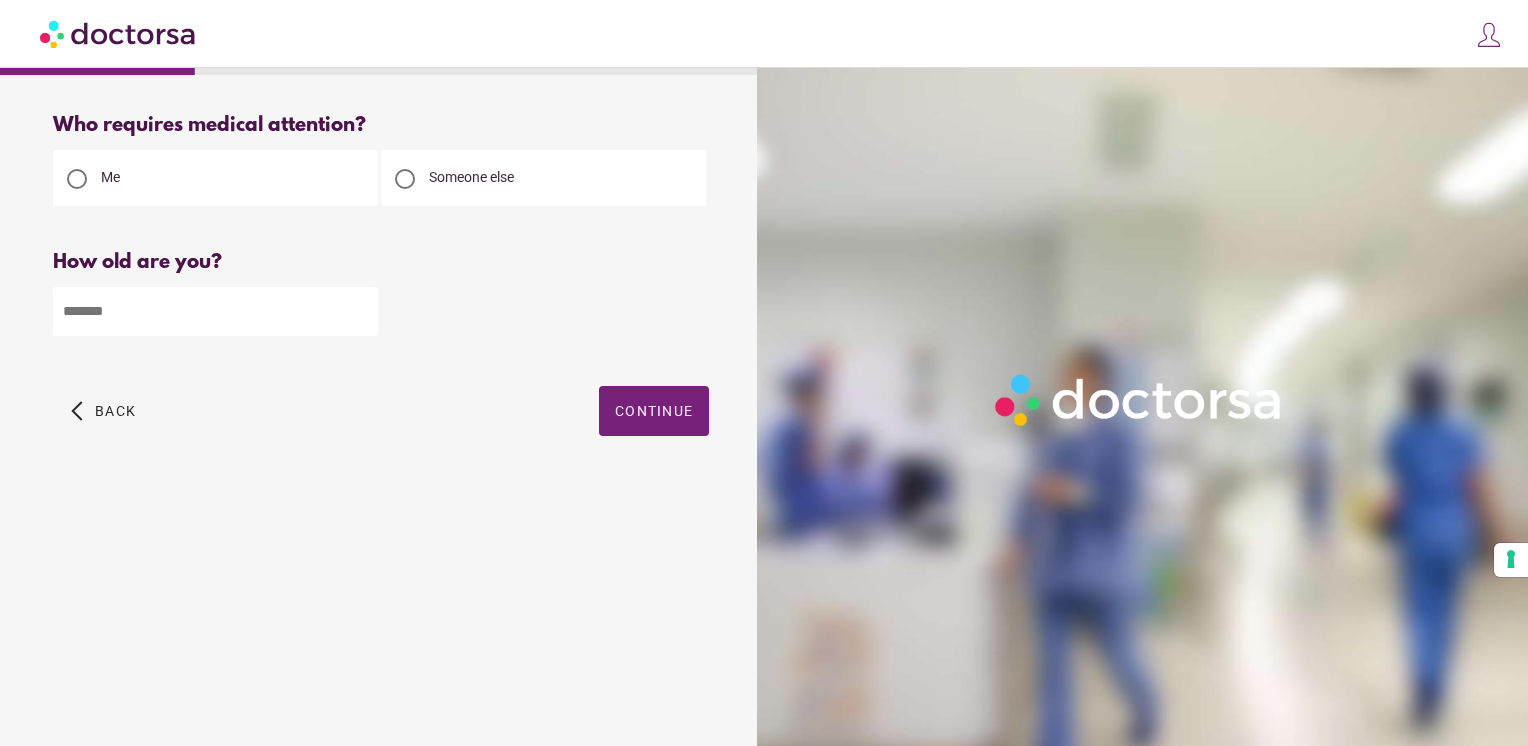 click at bounding box center (405, 179) 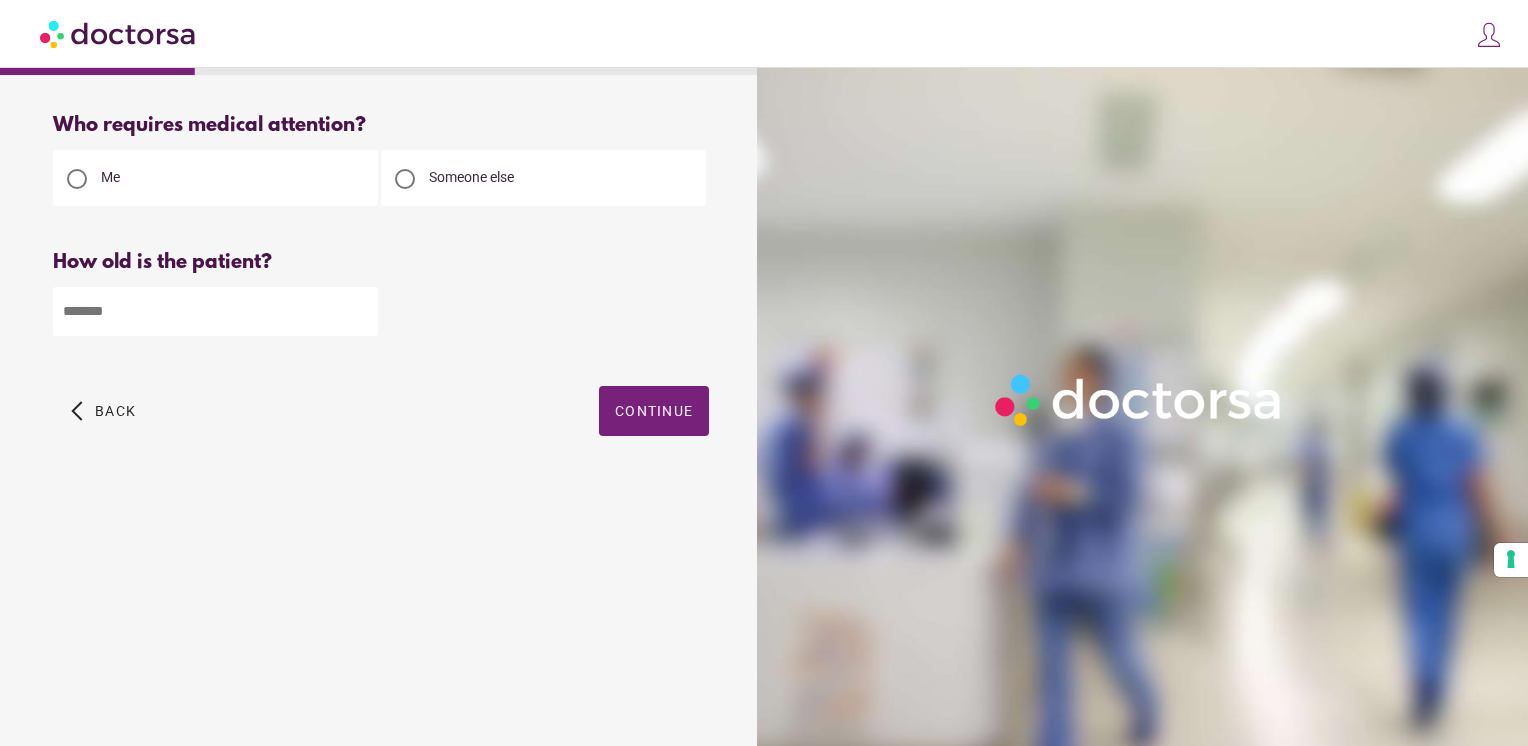 click at bounding box center [215, 311] 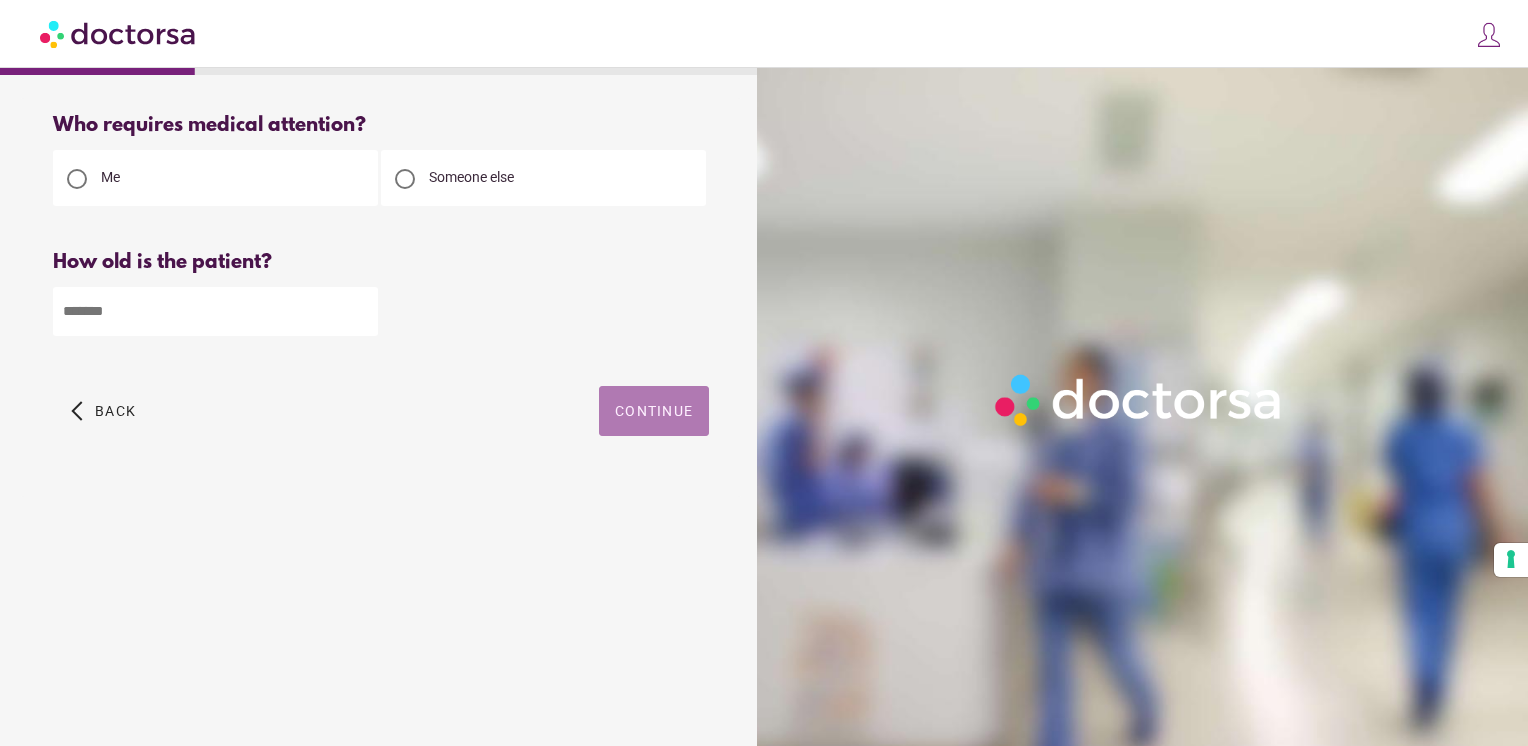 click at bounding box center [654, 411] 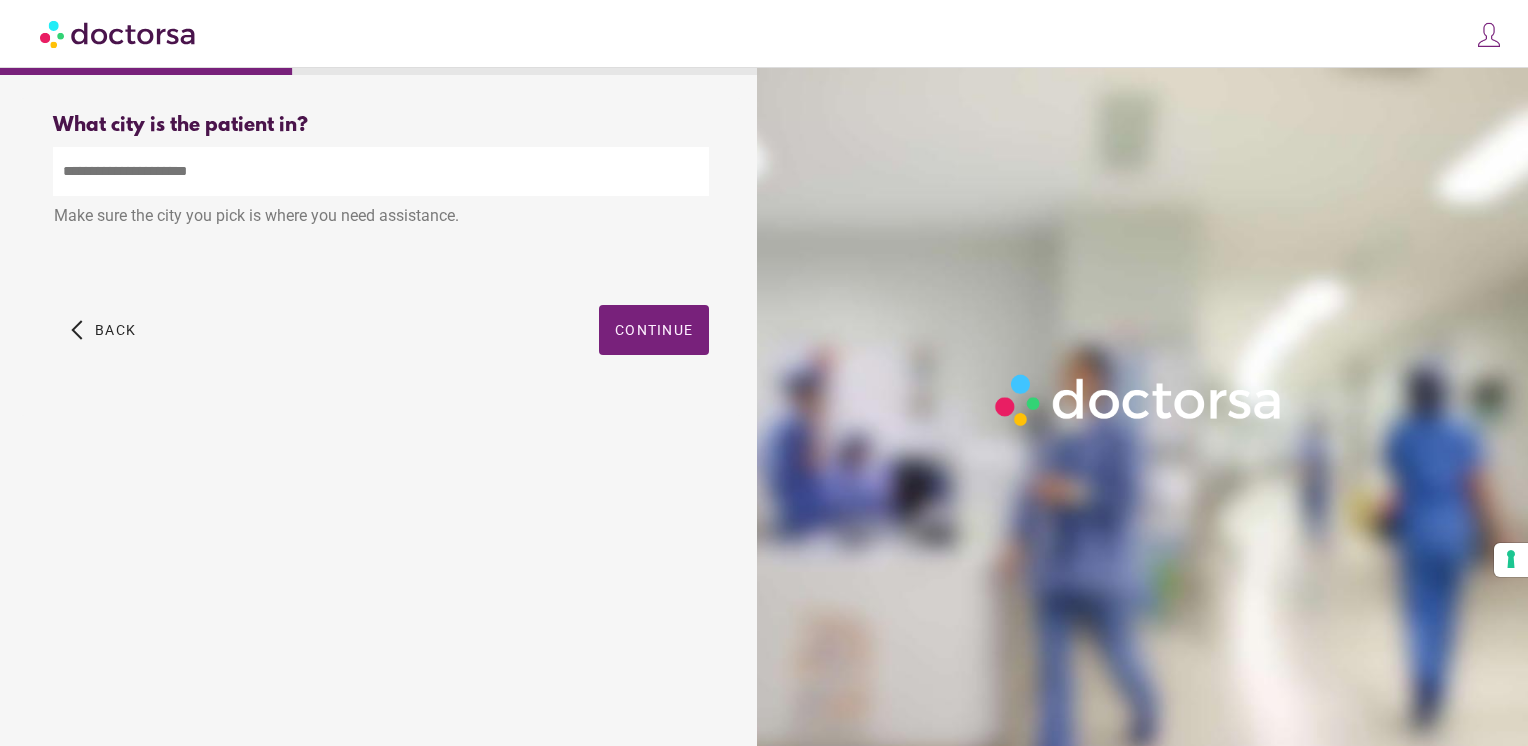 click at bounding box center [381, 171] 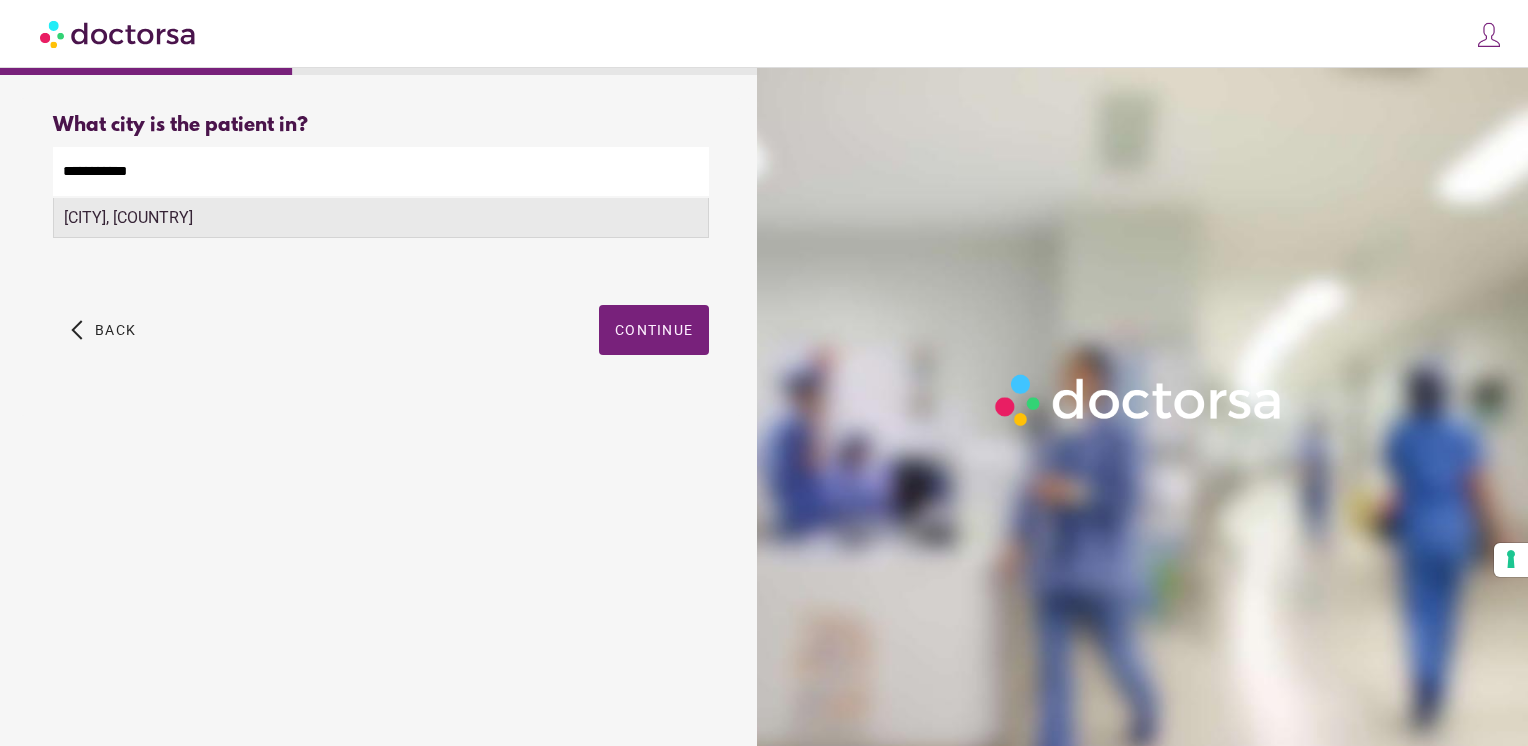 click on "[CITY], [COUNTRY]" at bounding box center (381, 218) 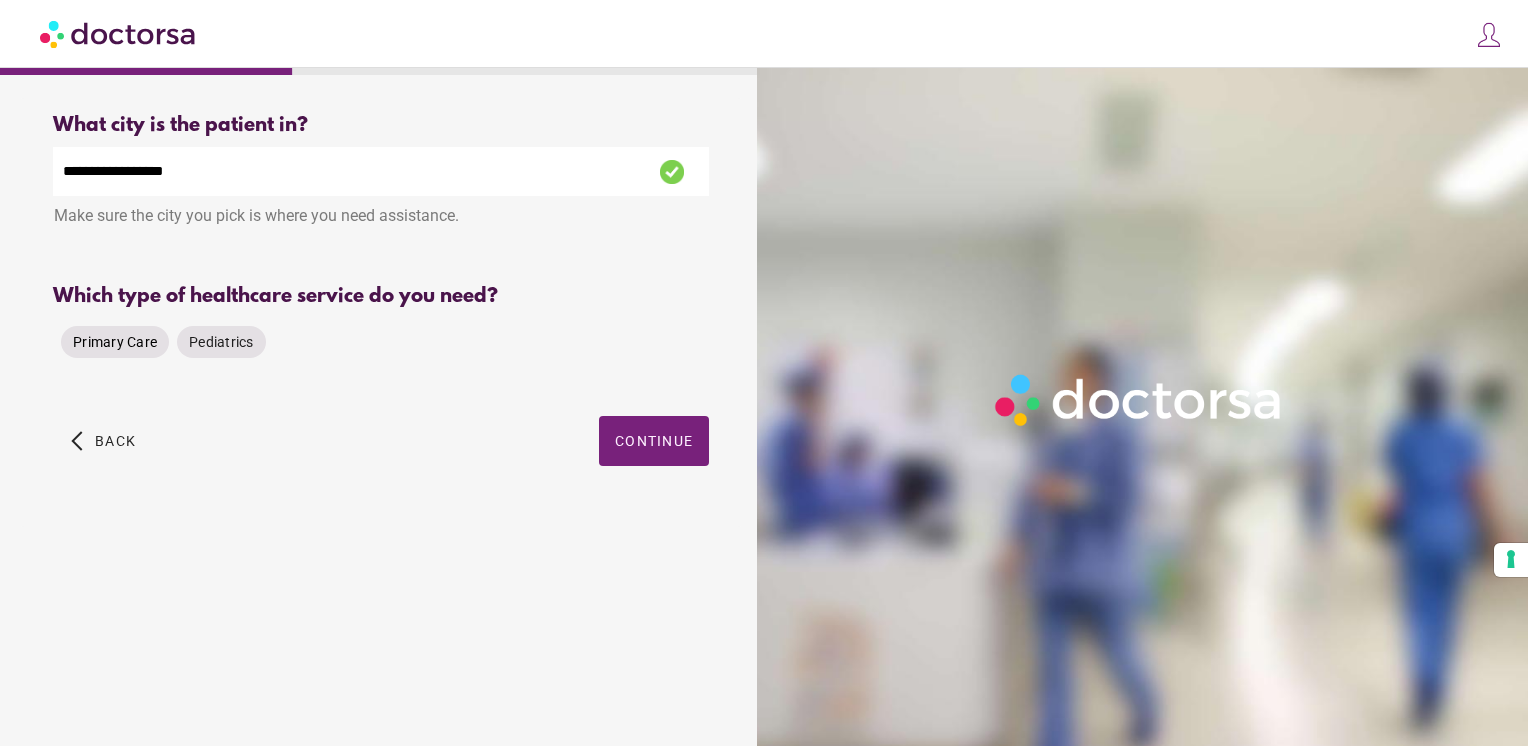 click on "Primary Care" at bounding box center [115, 342] 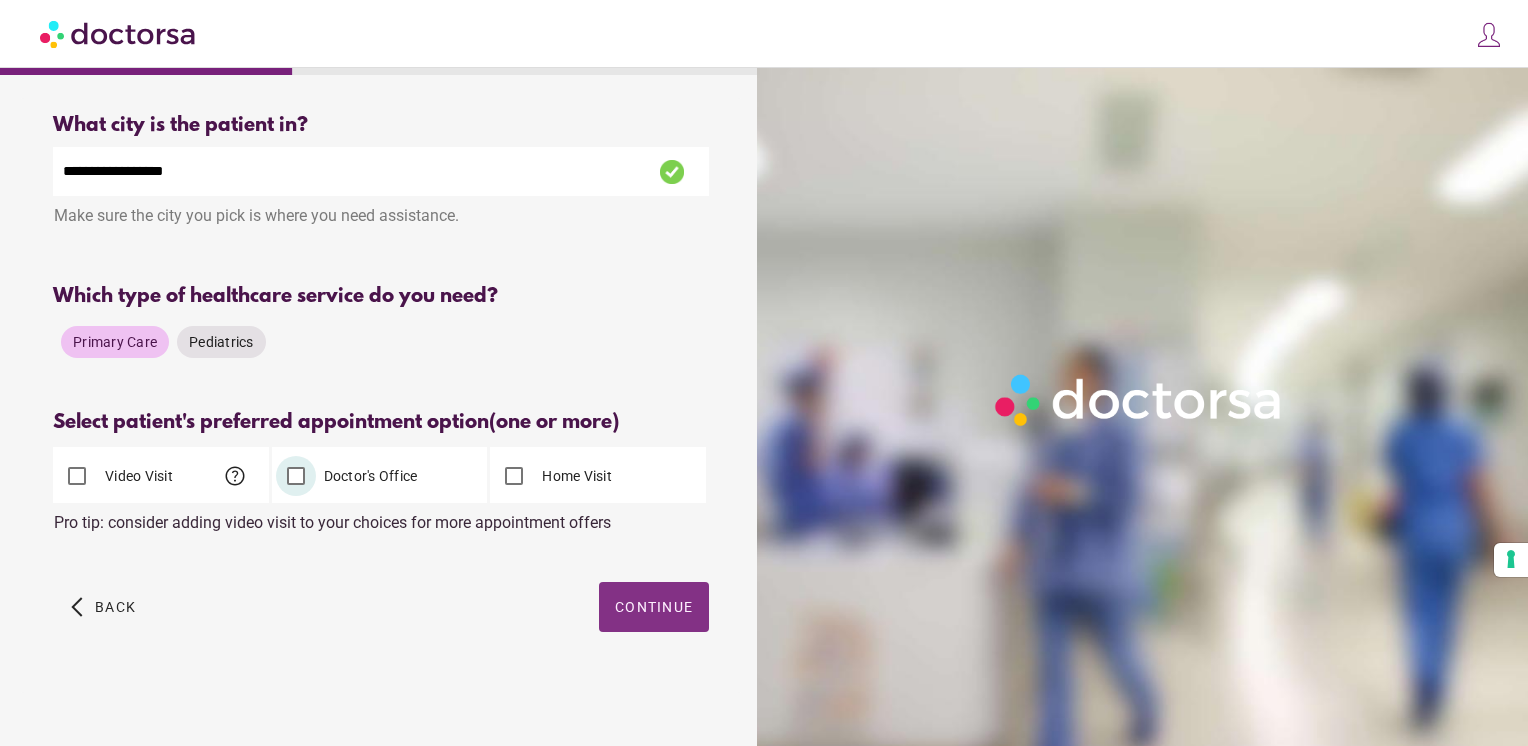click at bounding box center (654, 607) 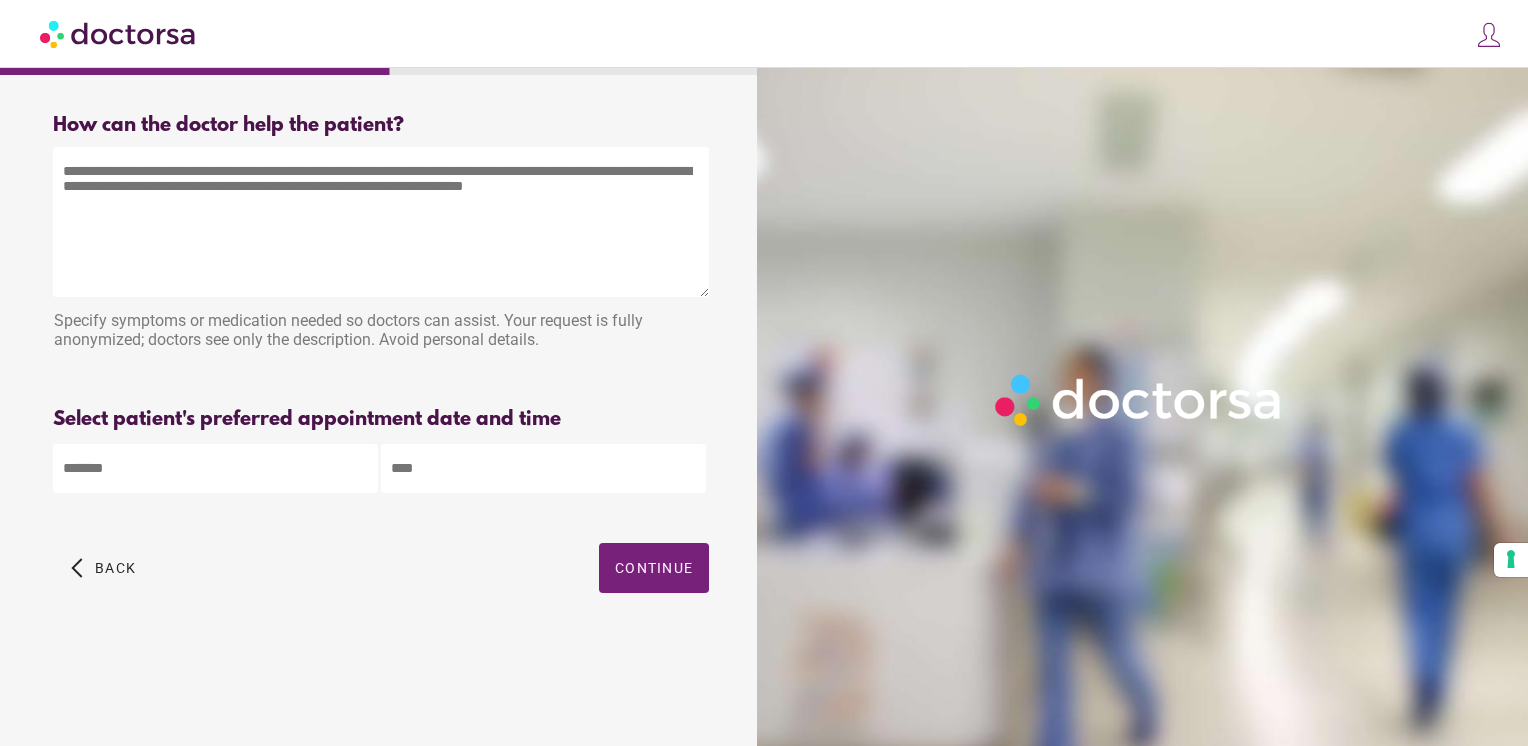 click at bounding box center (381, 222) 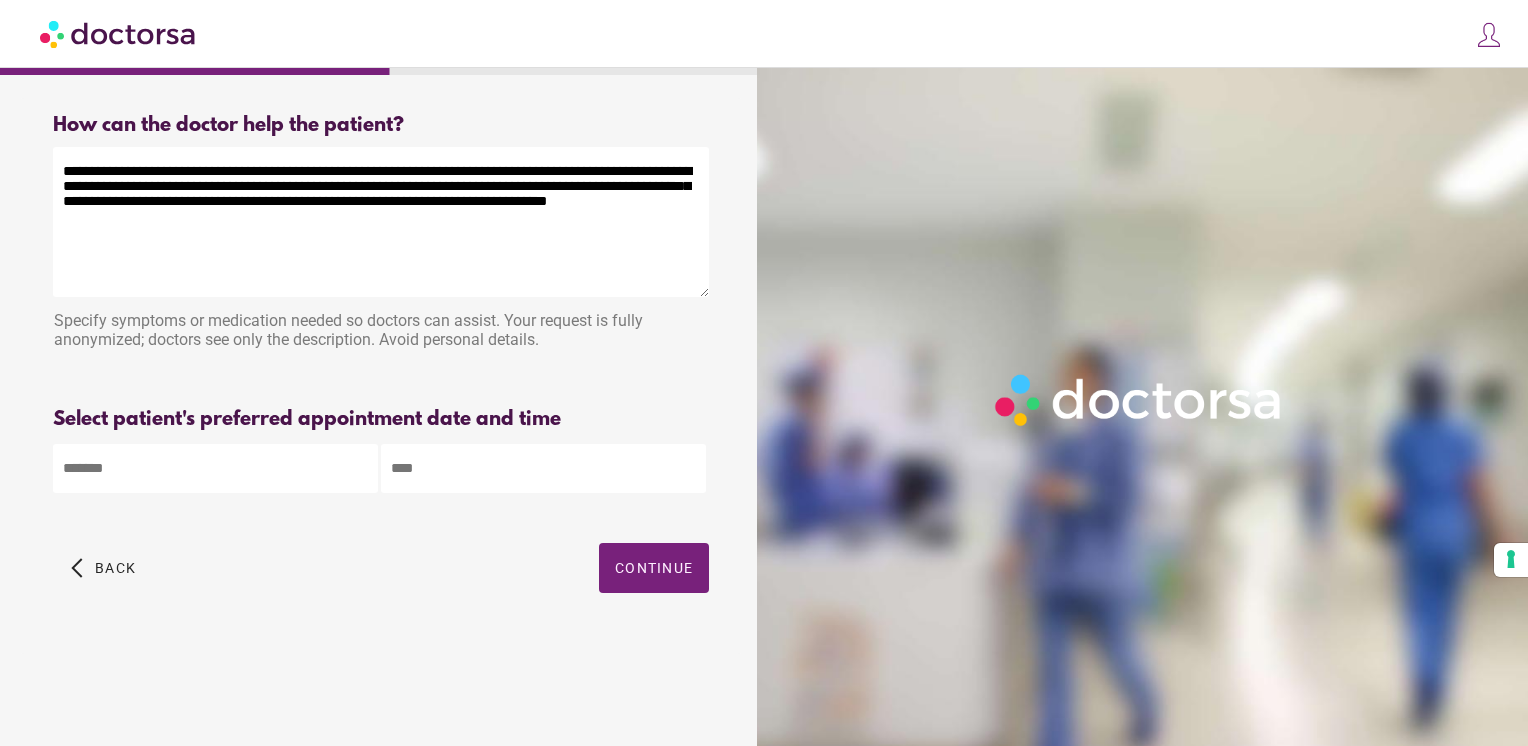 type on "**********" 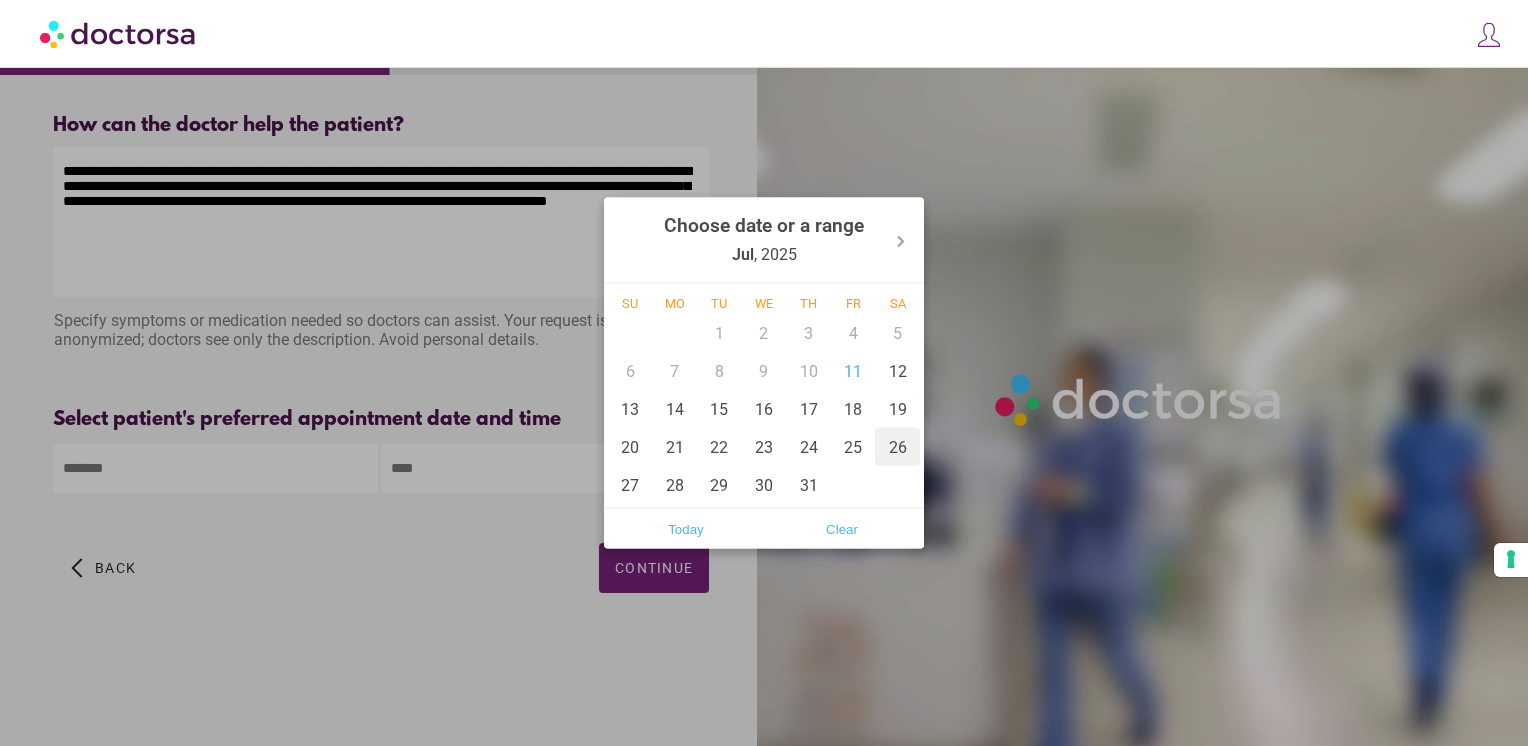 click on "26" at bounding box center (897, 447) 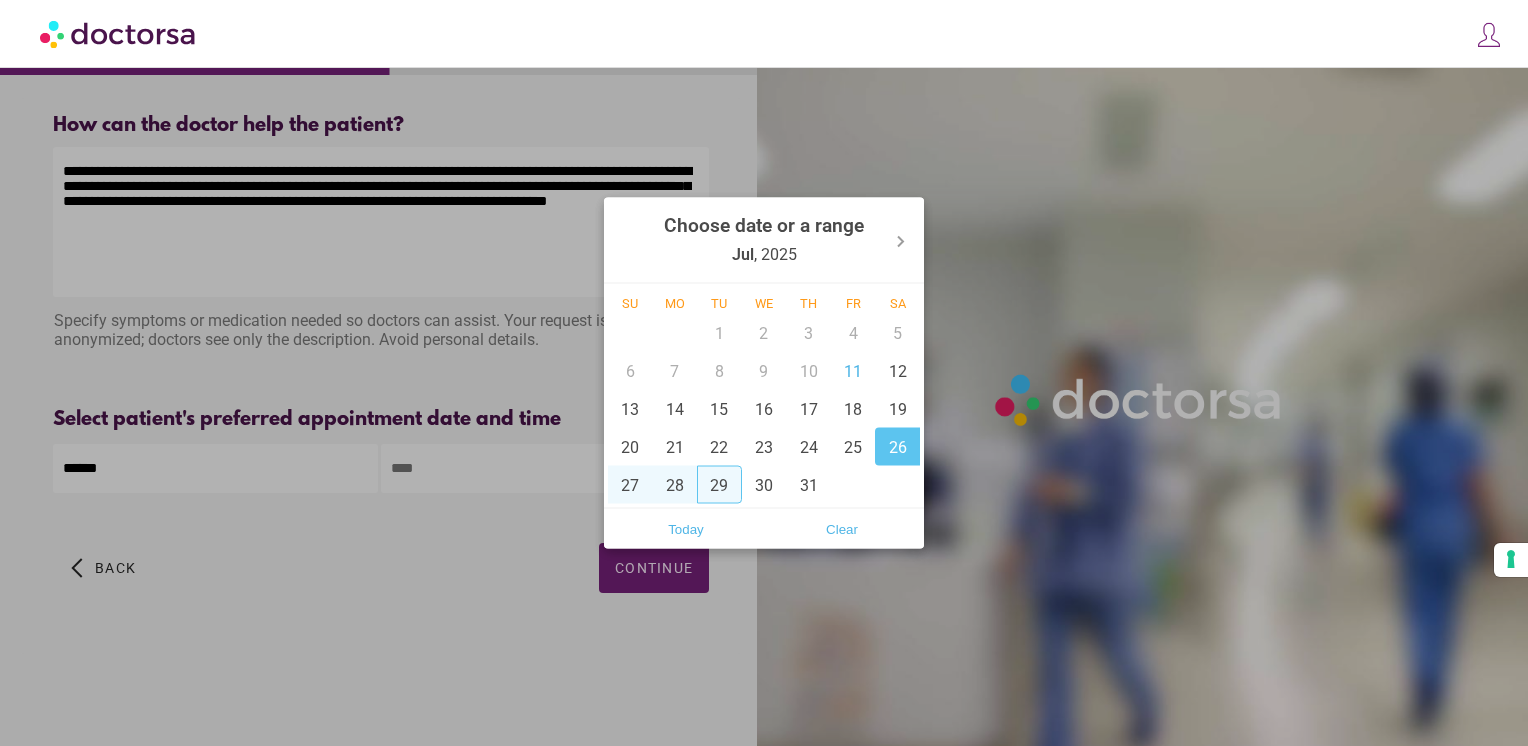 click at bounding box center (764, 373) 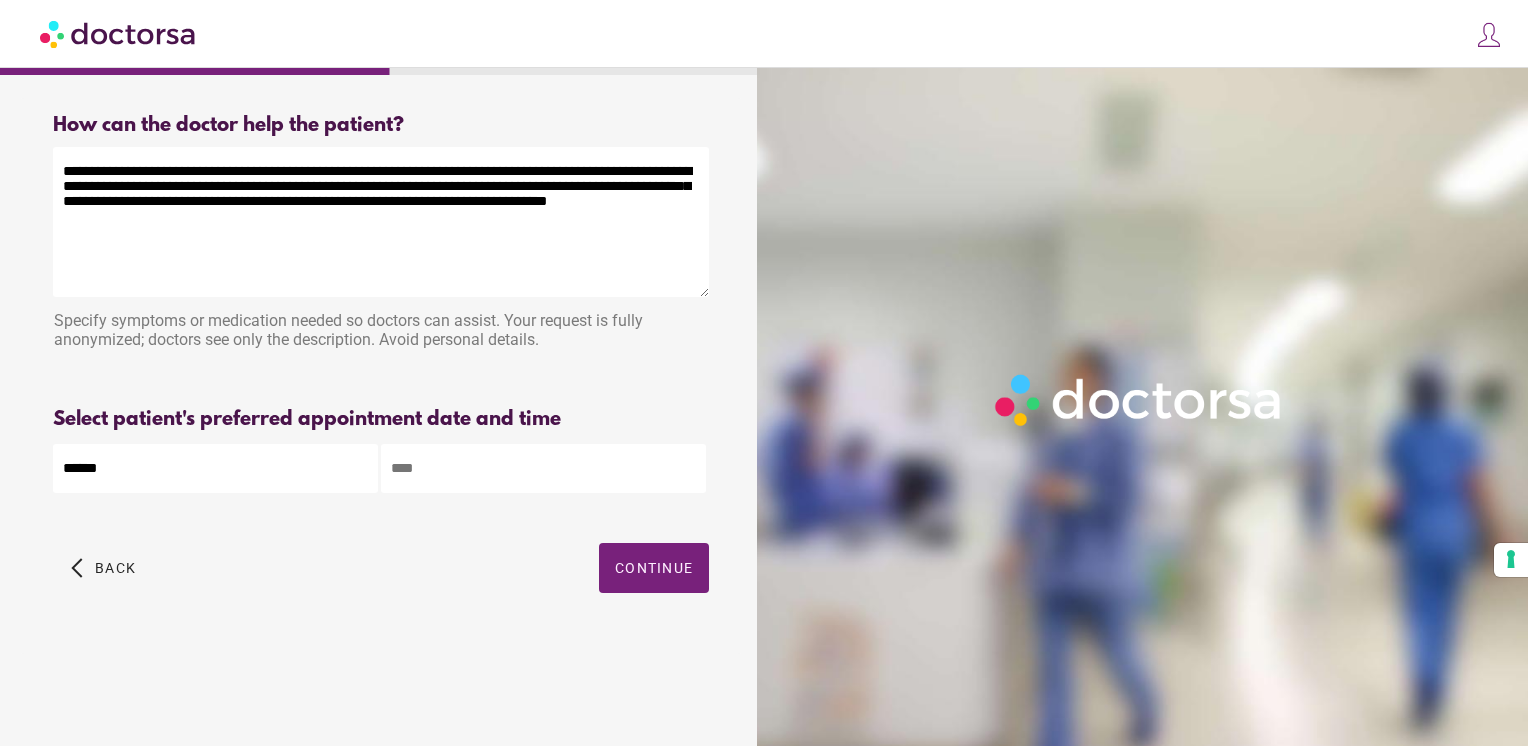 click at bounding box center (543, 468) 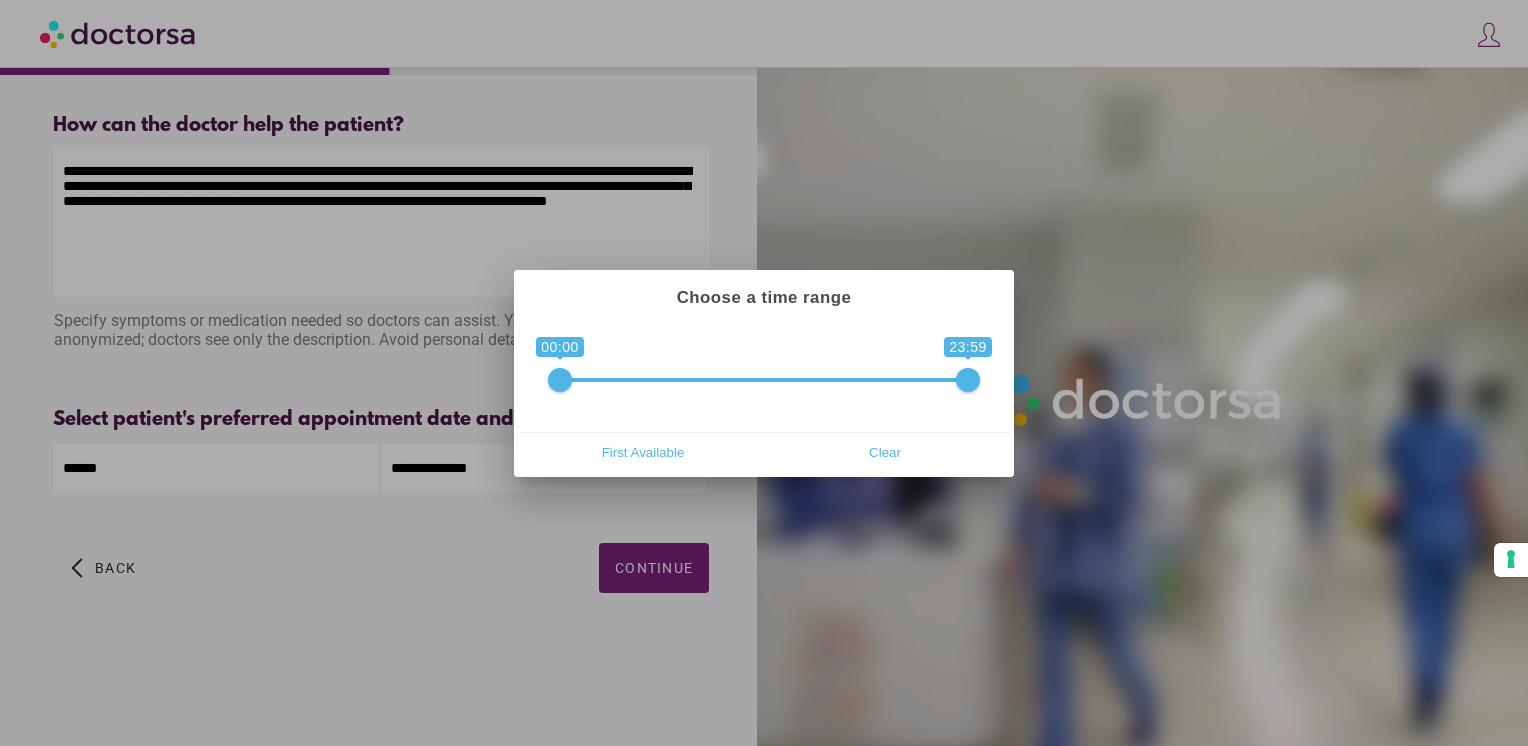 drag, startPoint x: 564, startPoint y: 363, endPoint x: 593, endPoint y: 372, distance: 30.364452 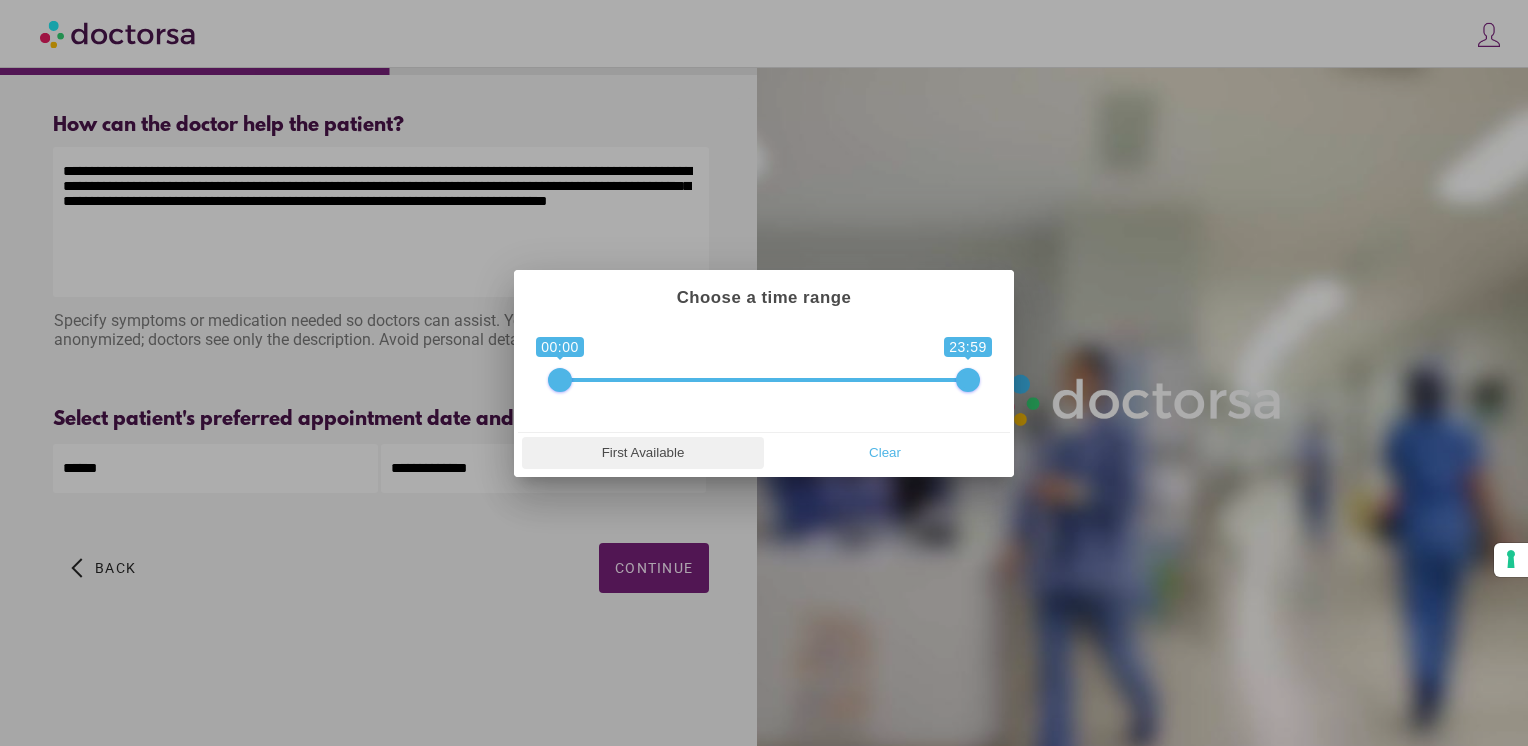 click on "First Available" at bounding box center (643, 453) 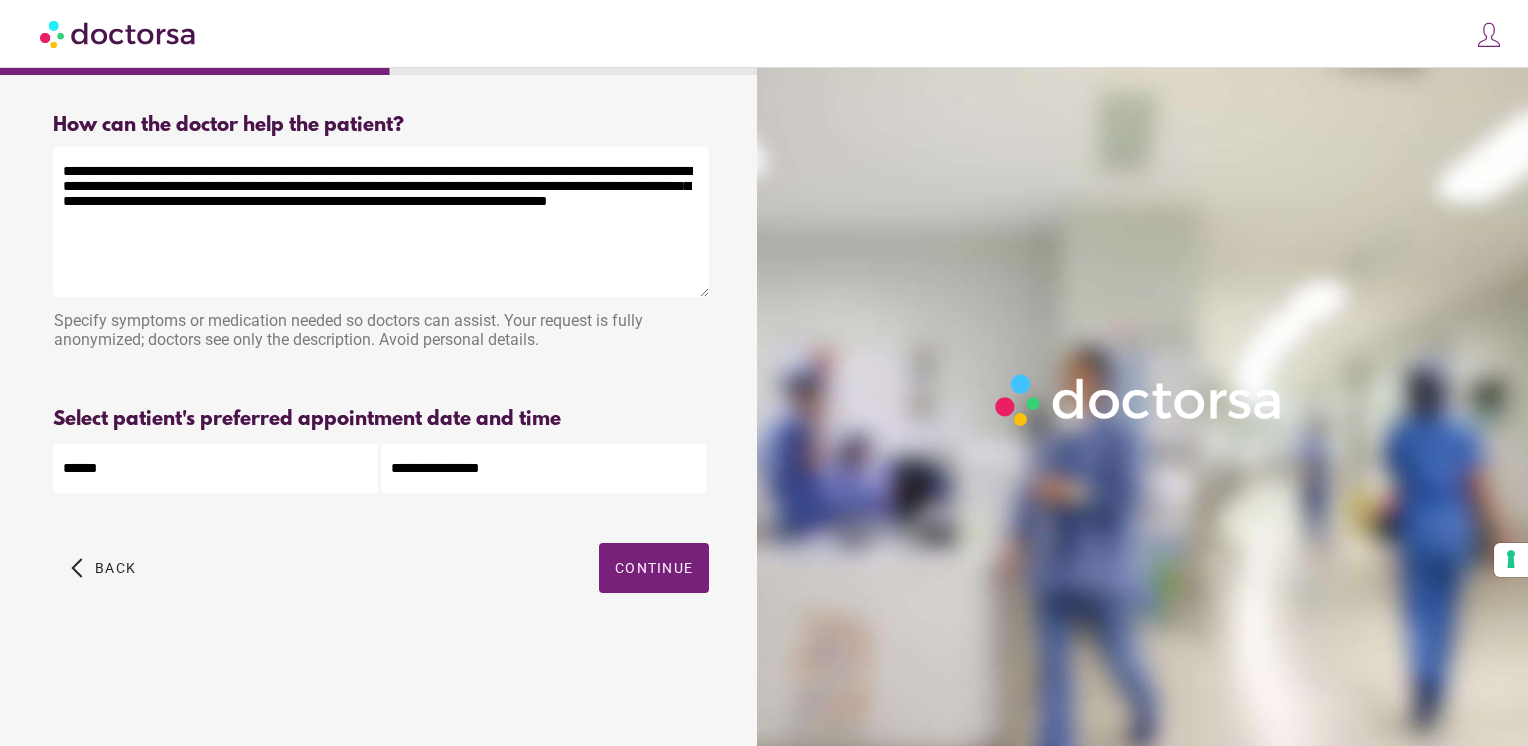 click on "**********" at bounding box center [543, 468] 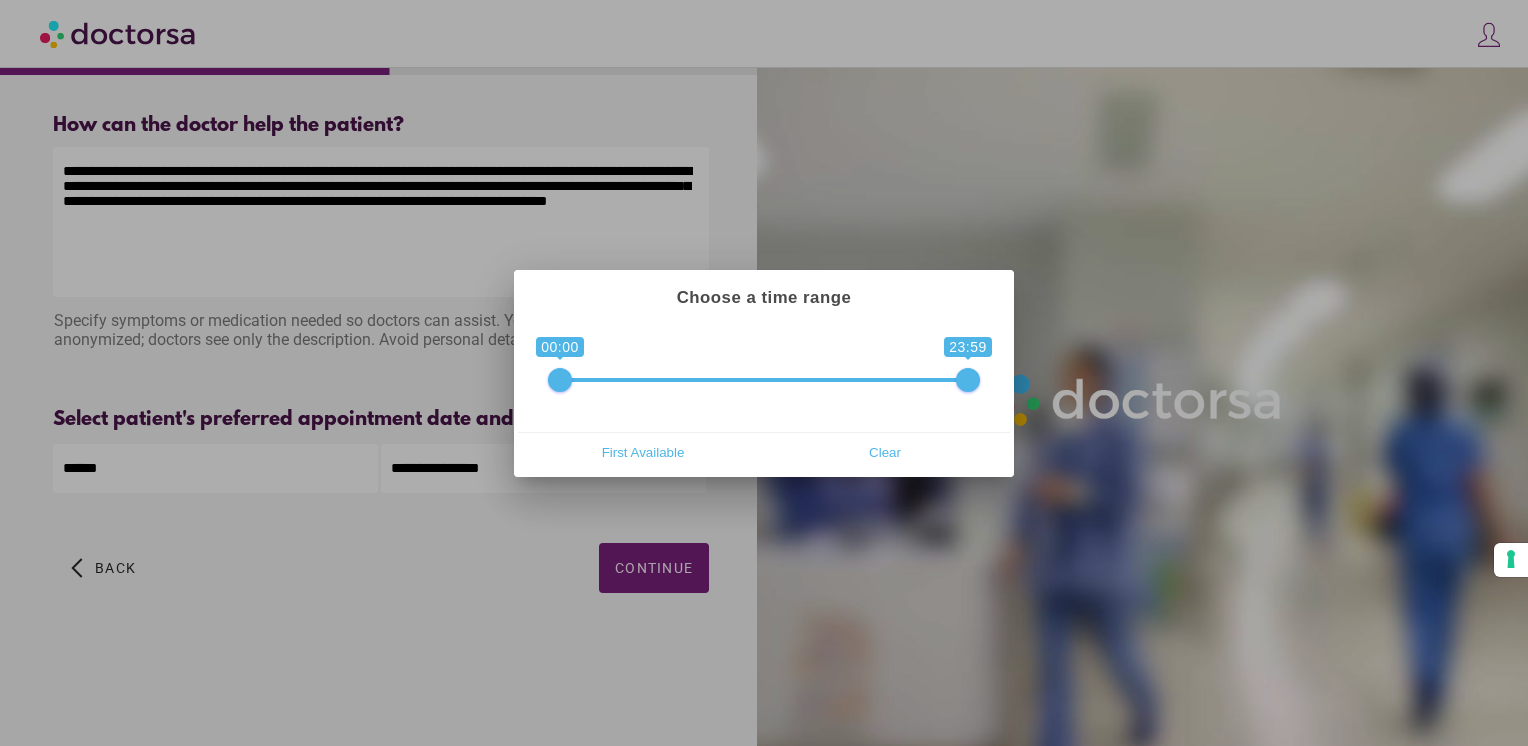 click at bounding box center (764, 373) 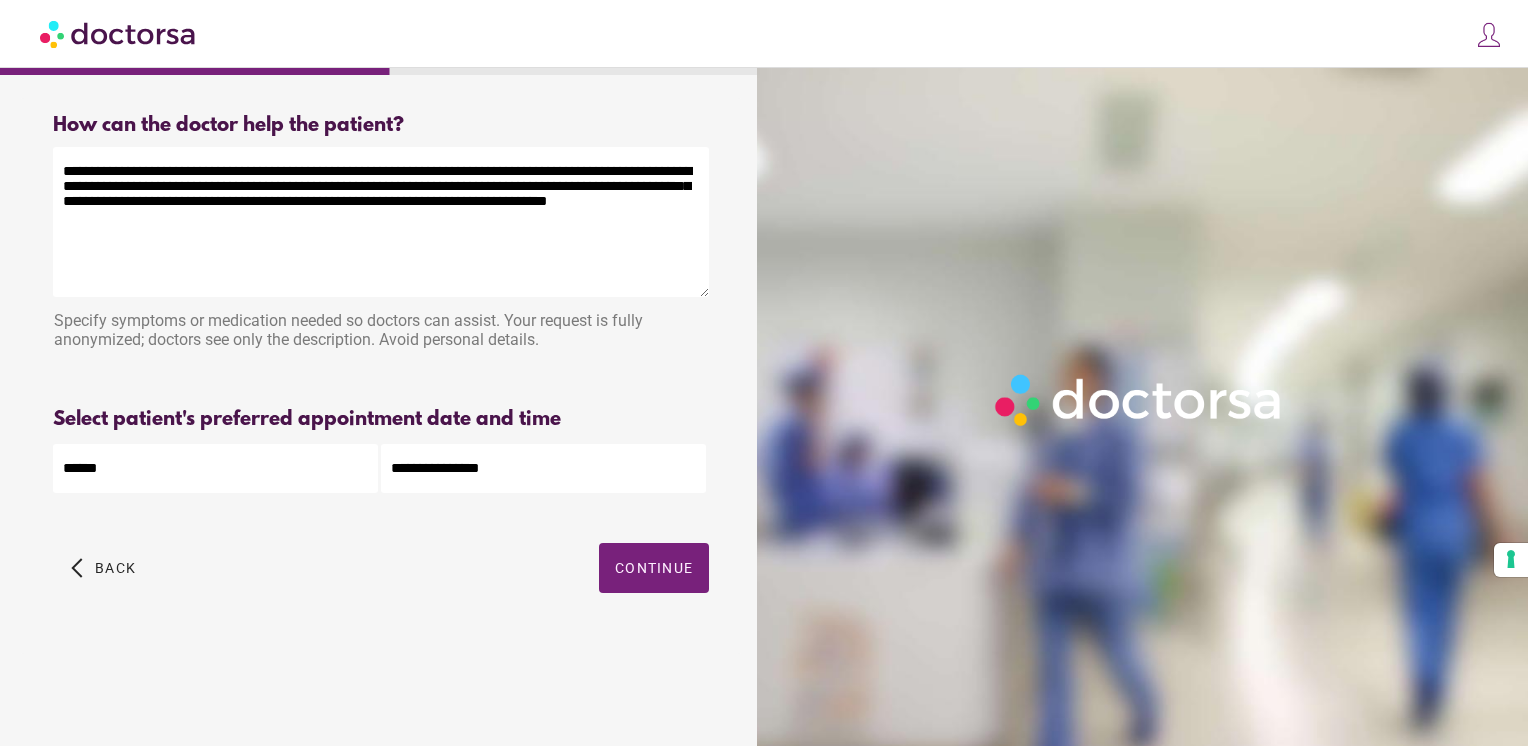 click on "**********" at bounding box center [543, 468] 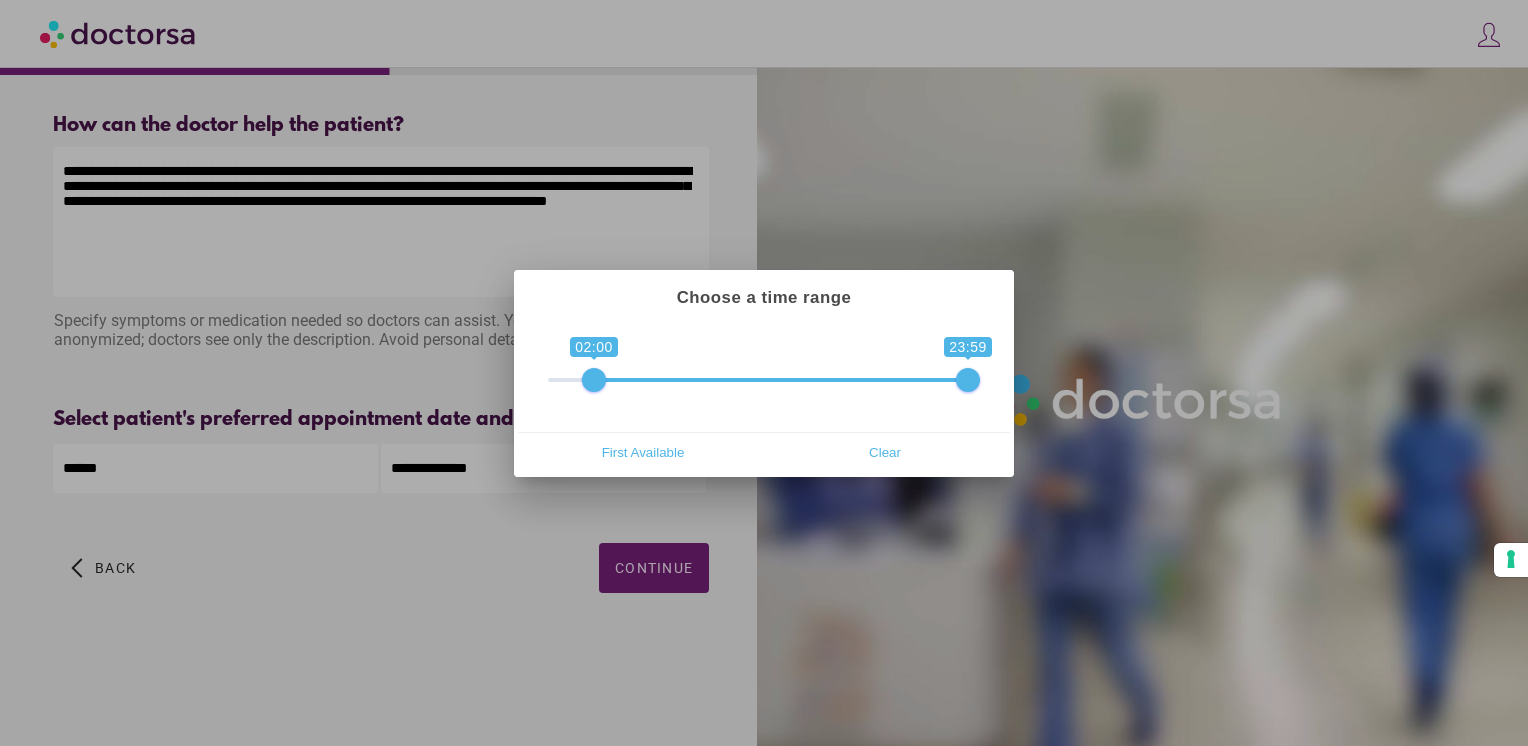 type on "**********" 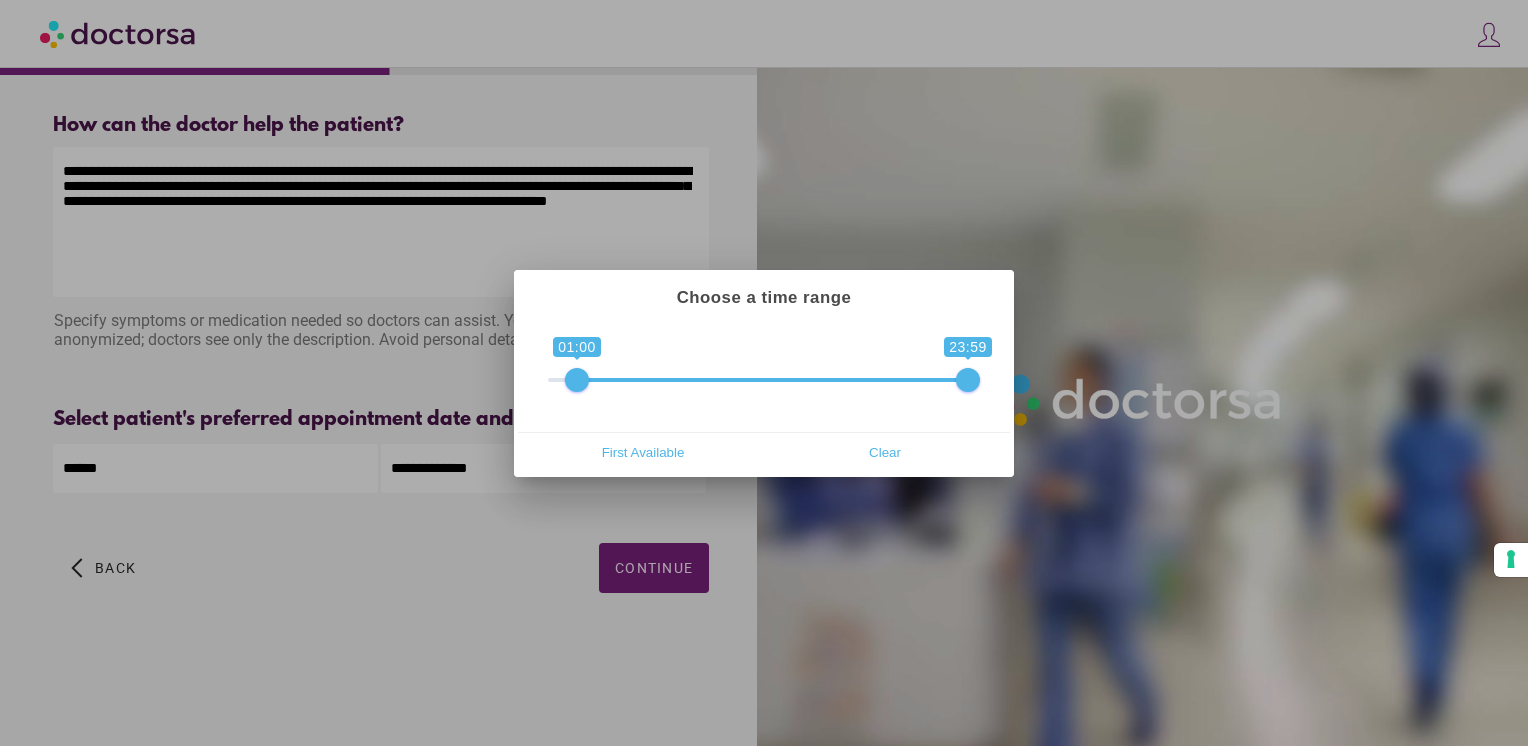 drag, startPoint x: 566, startPoint y: 380, endPoint x: 582, endPoint y: 398, distance: 24.083189 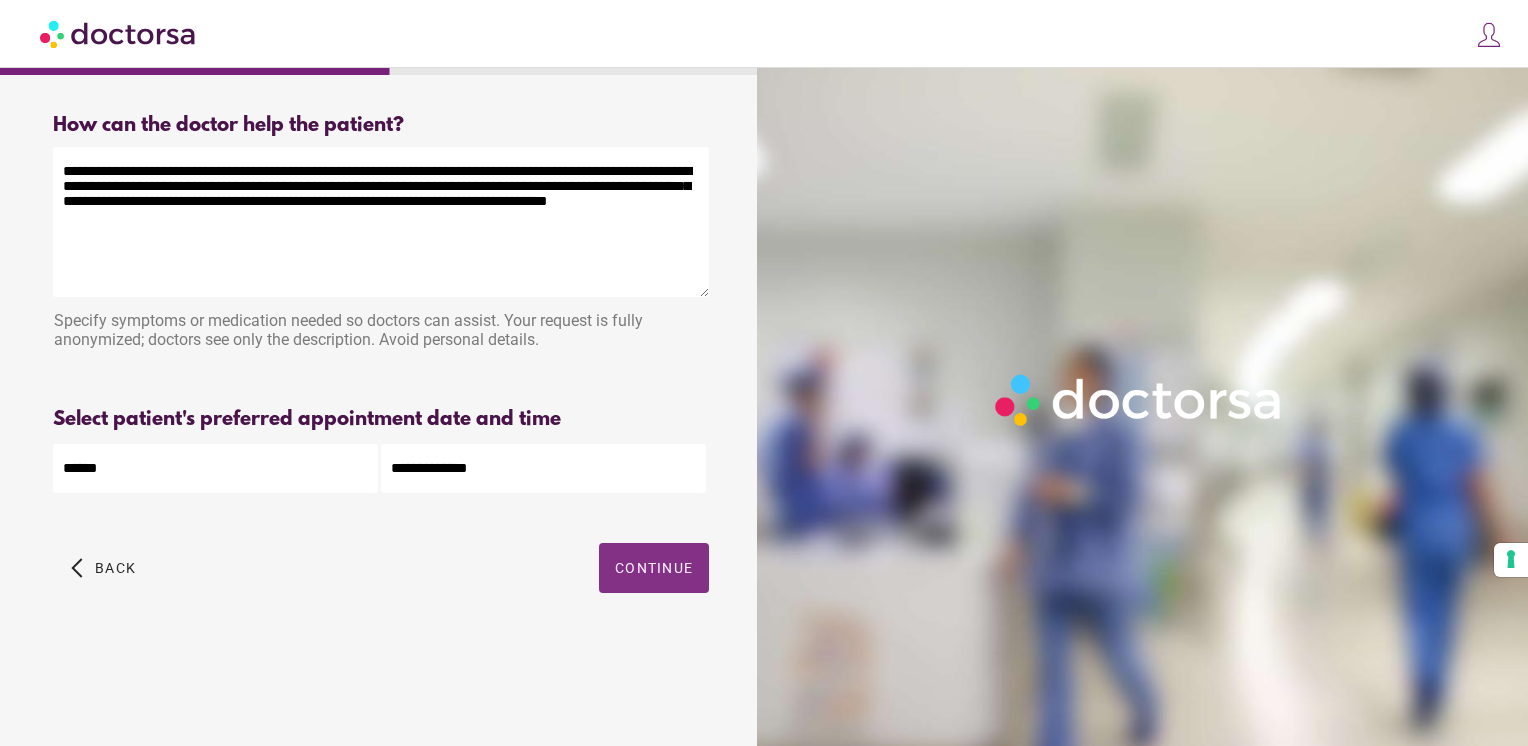 click on "Continue" at bounding box center (654, 568) 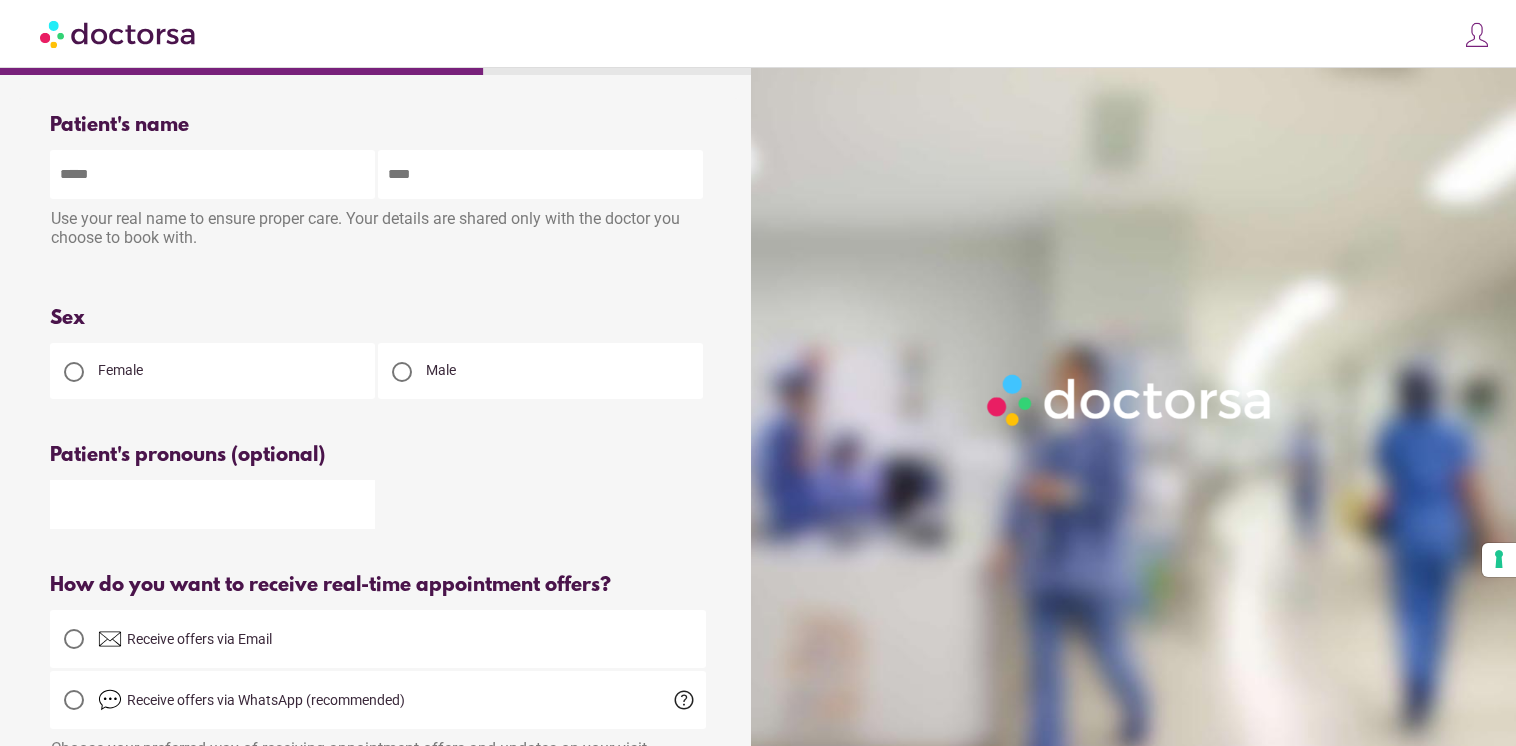 click on "Your name
Patient's name
Use your real name to ensure proper care. Your details are shared only with the doctor you choose to book with.
Please enter your first and last name
Please enter patient's first and last name
Sex
Female Male help Log in OR" at bounding box center (378, 761) 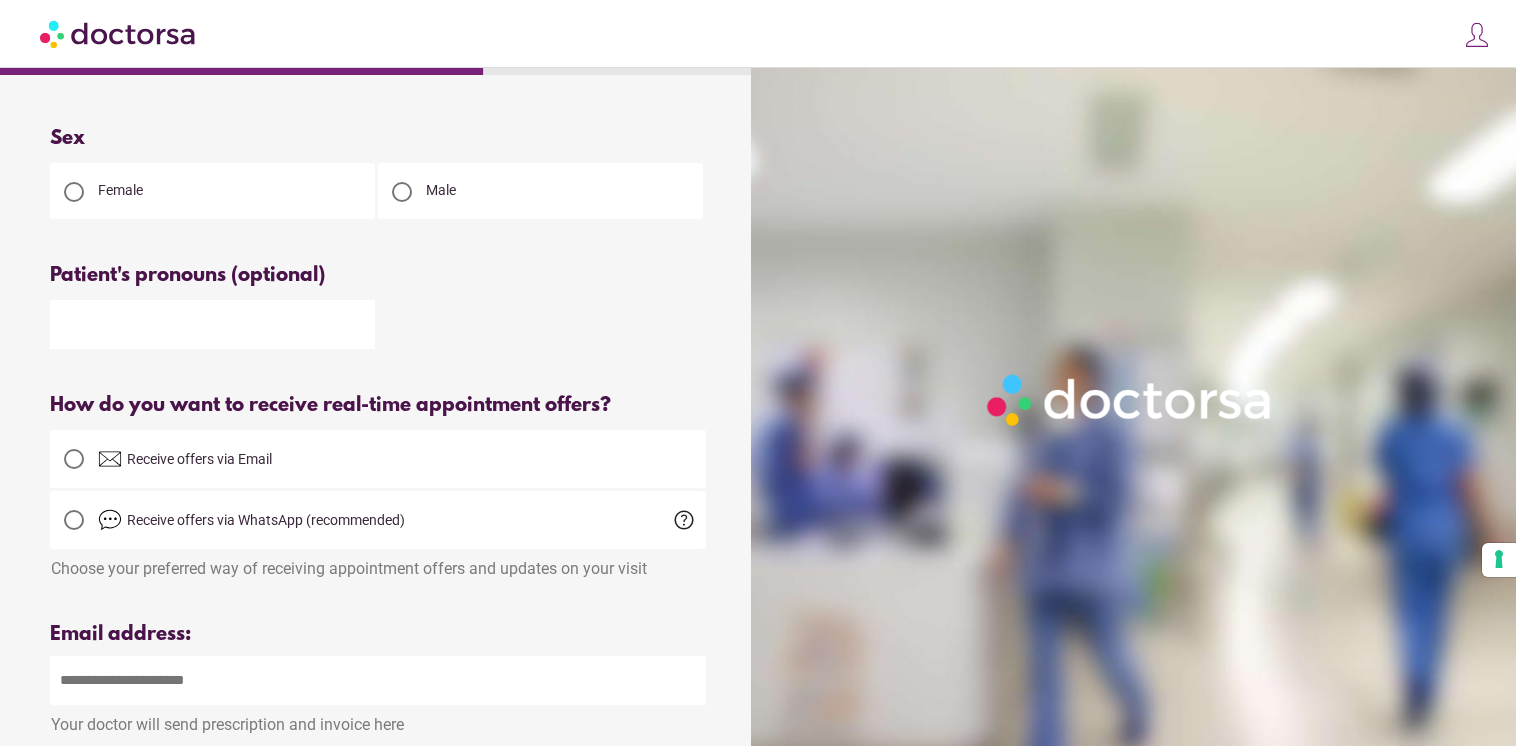 scroll, scrollTop: 0, scrollLeft: 0, axis: both 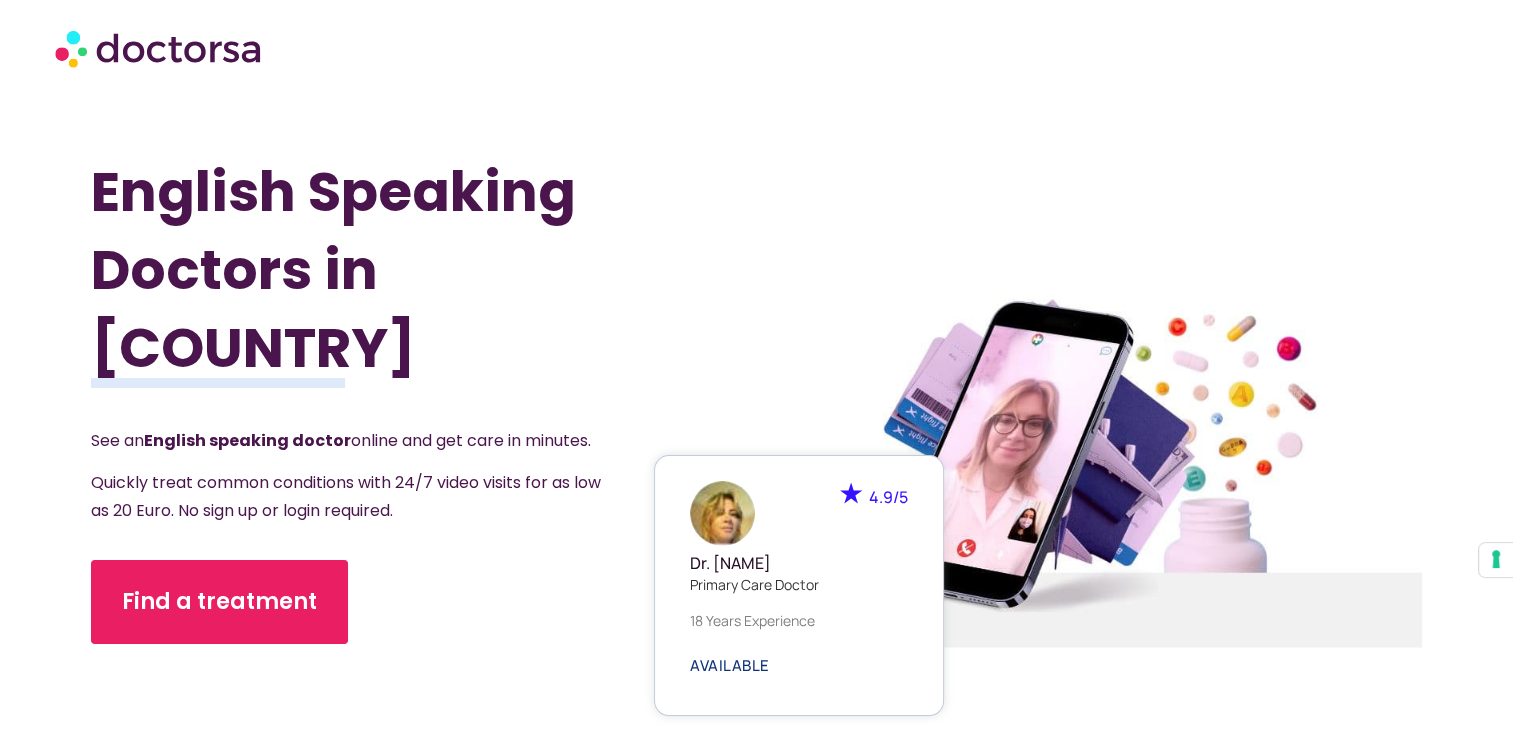 click on "AVAILABLE" at bounding box center [730, 665] 